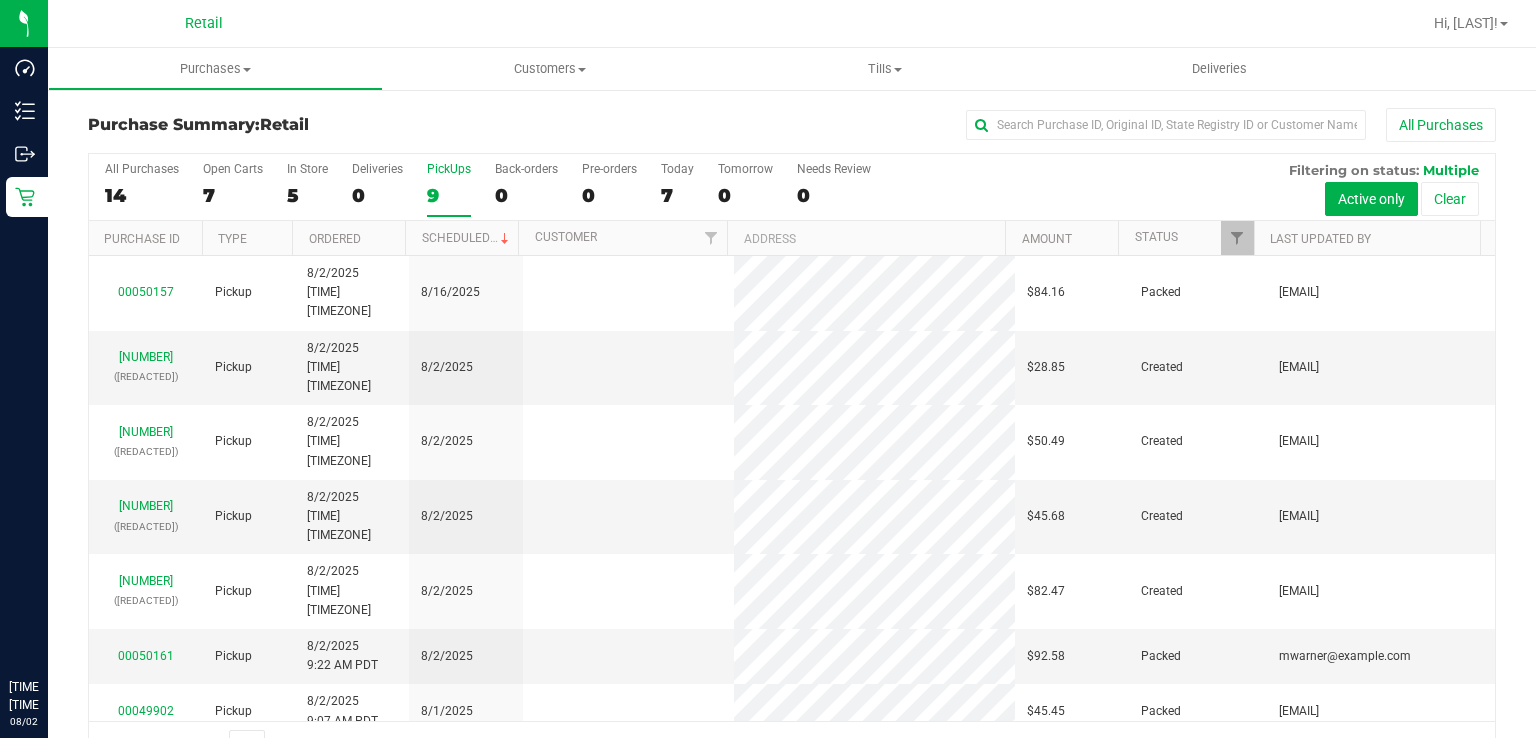 scroll, scrollTop: 0, scrollLeft: 0, axis: both 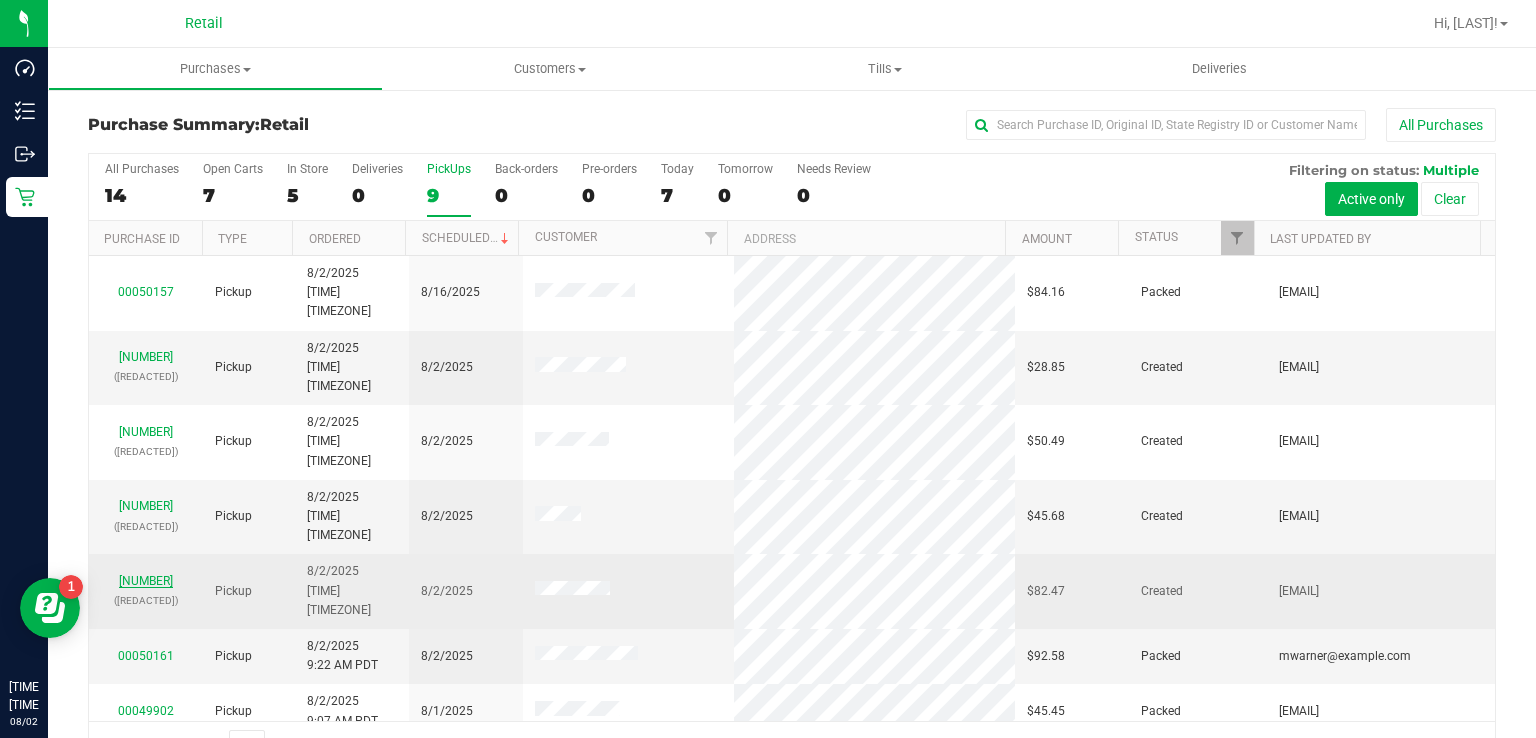 click on "[NUMBER]" at bounding box center (146, 581) 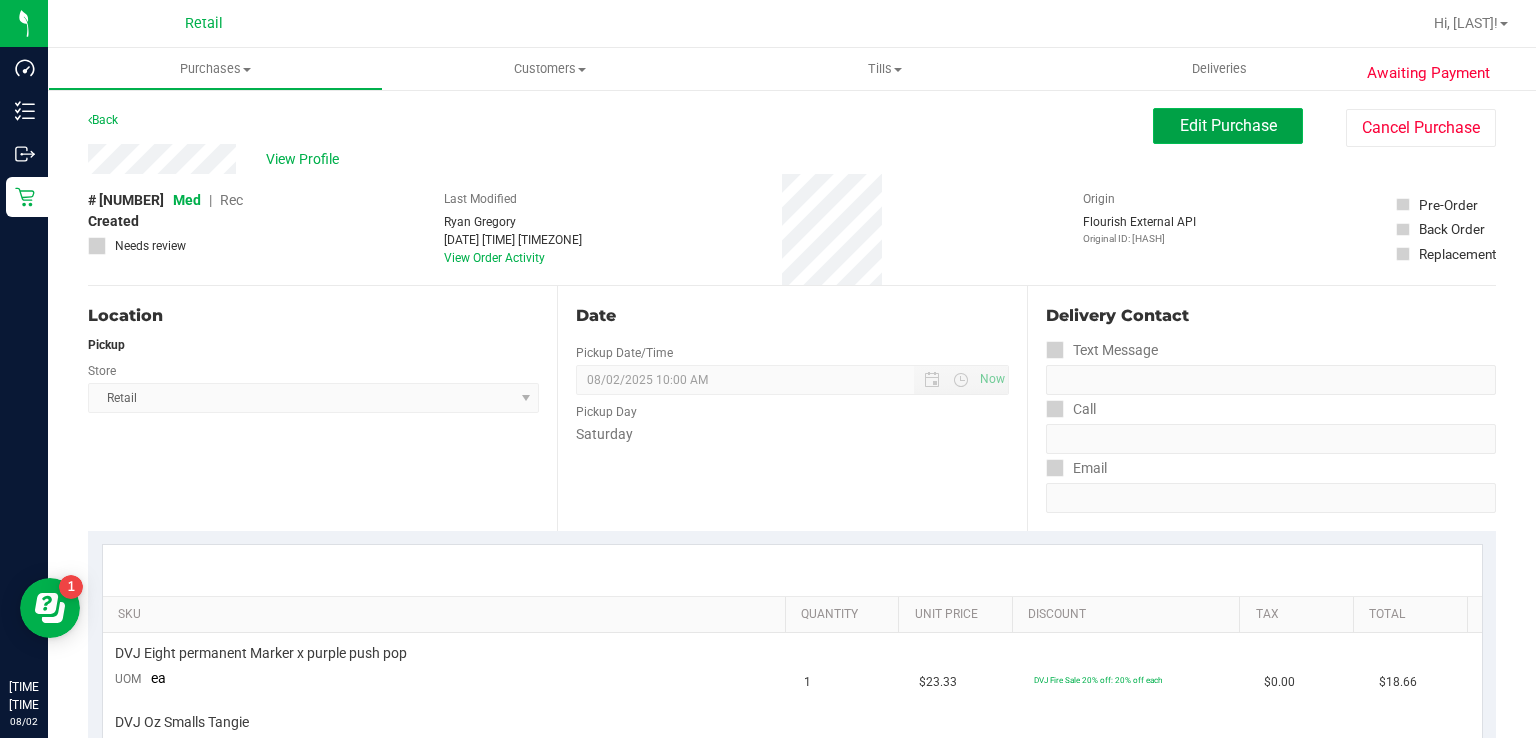 click on "Edit Purchase" at bounding box center (1228, 125) 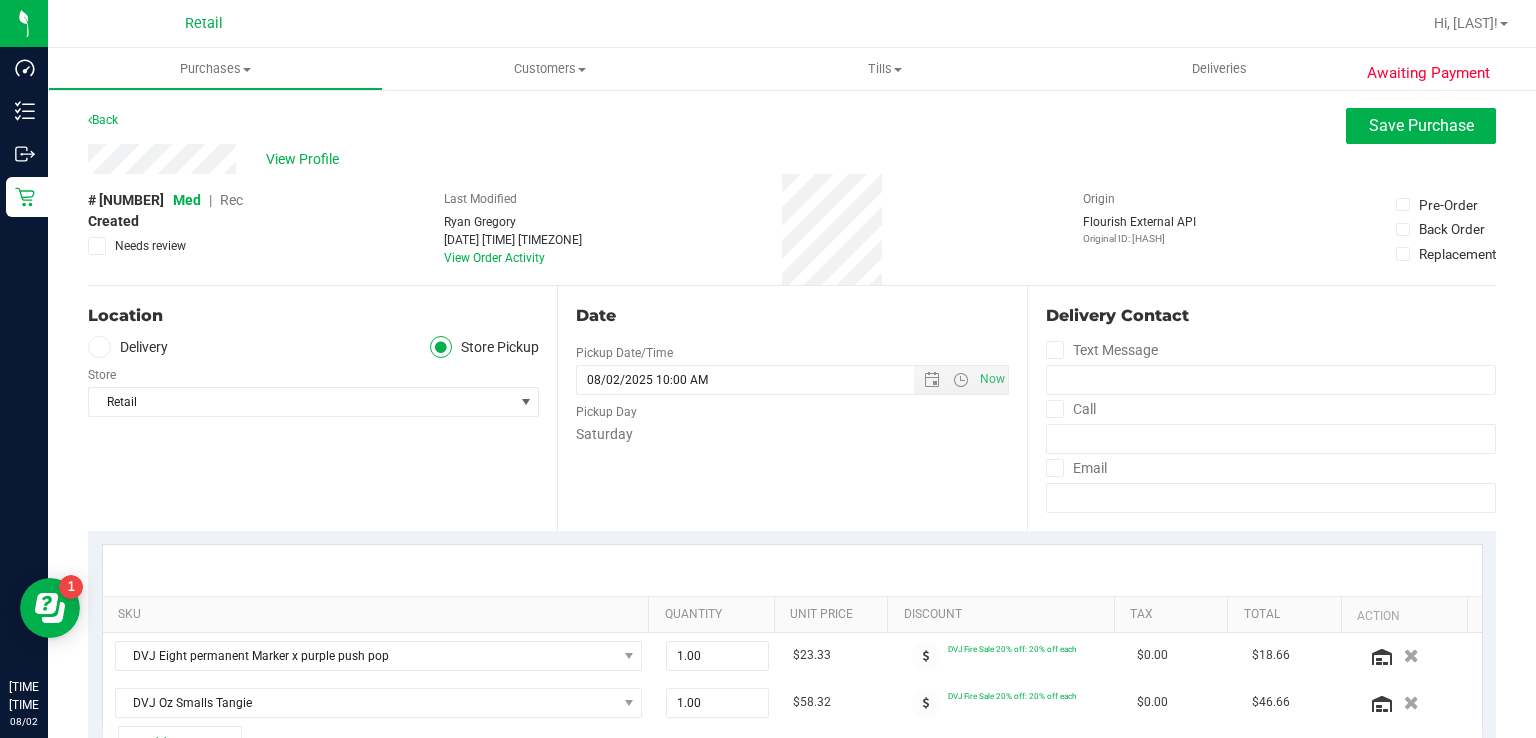 click on "Rec" at bounding box center [231, 200] 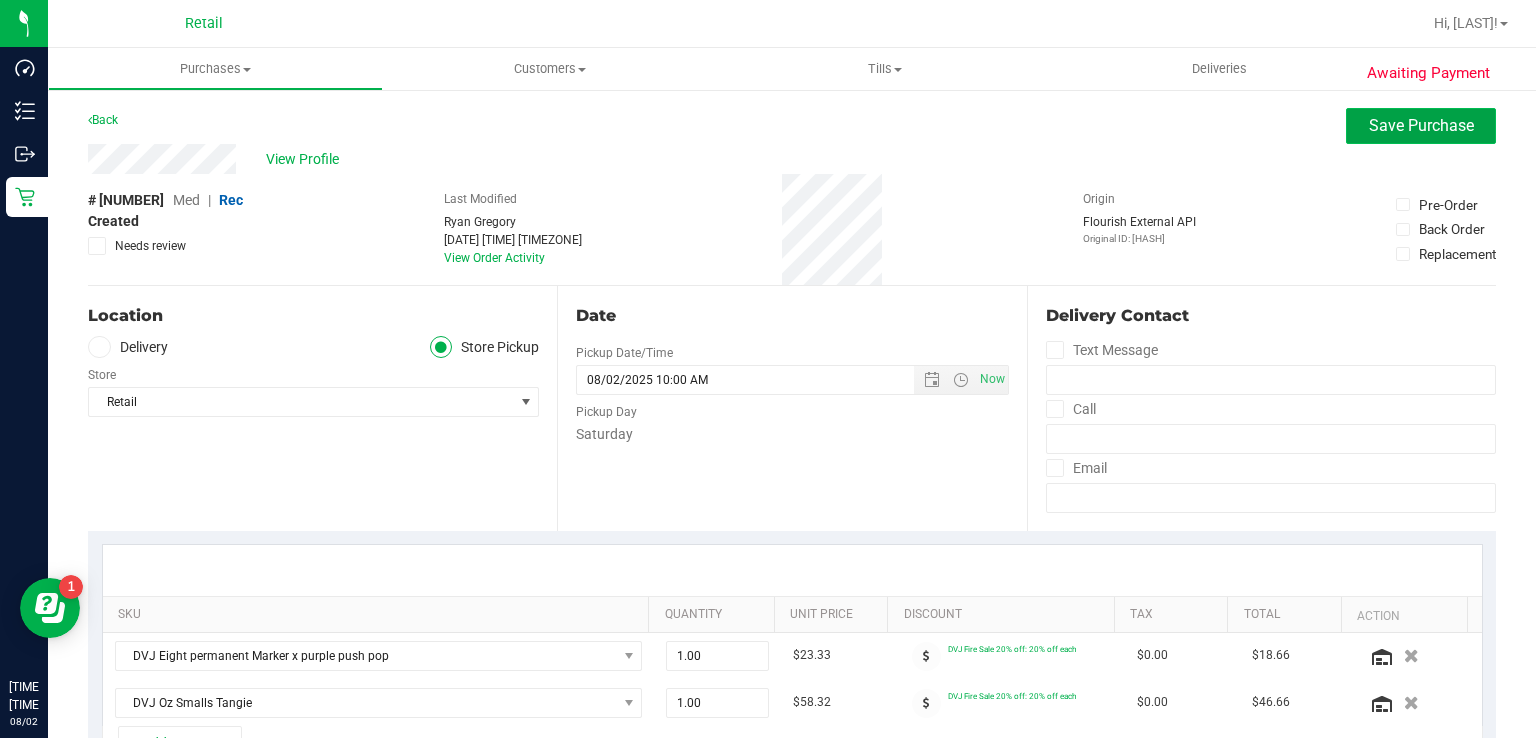 click on "Save Purchase" at bounding box center (1421, 126) 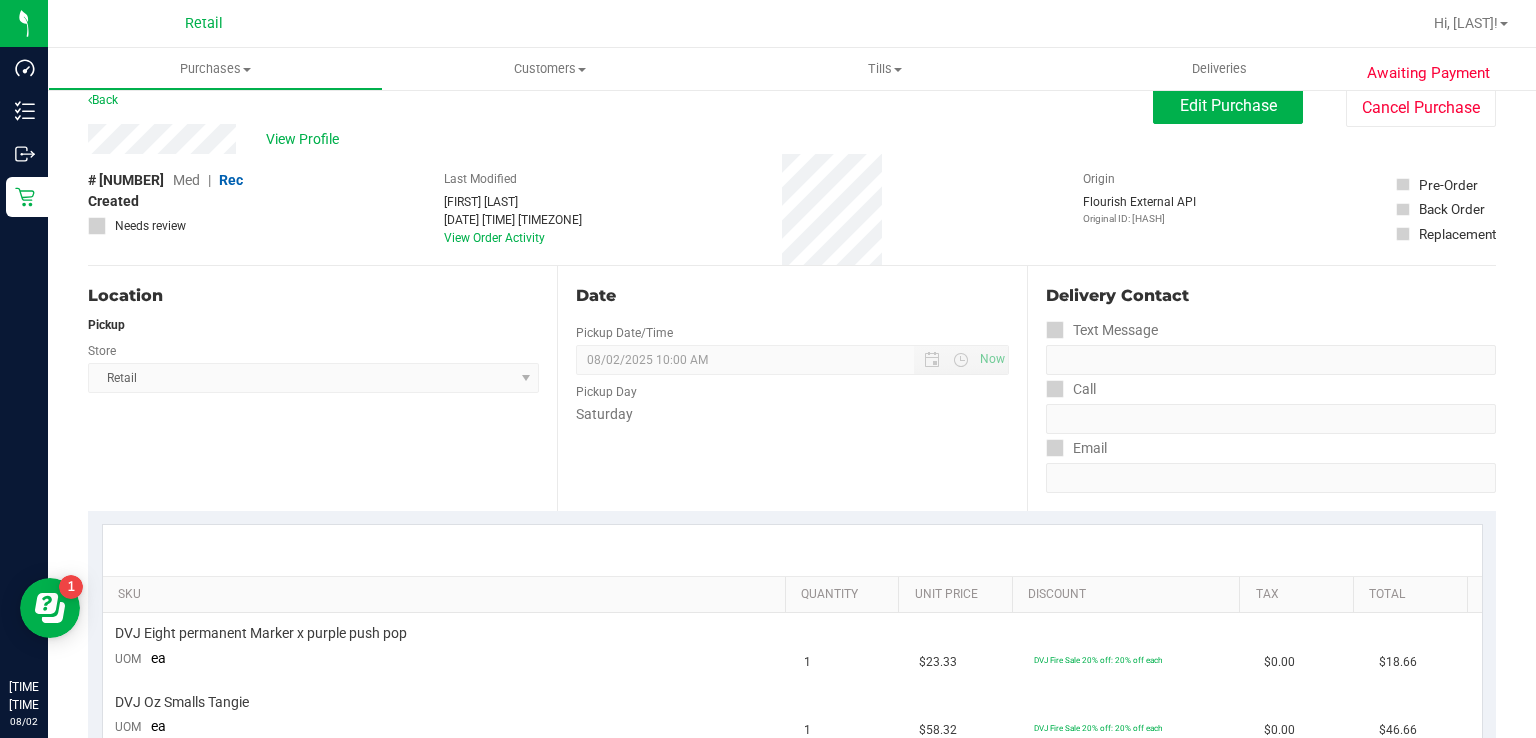 scroll, scrollTop: 0, scrollLeft: 0, axis: both 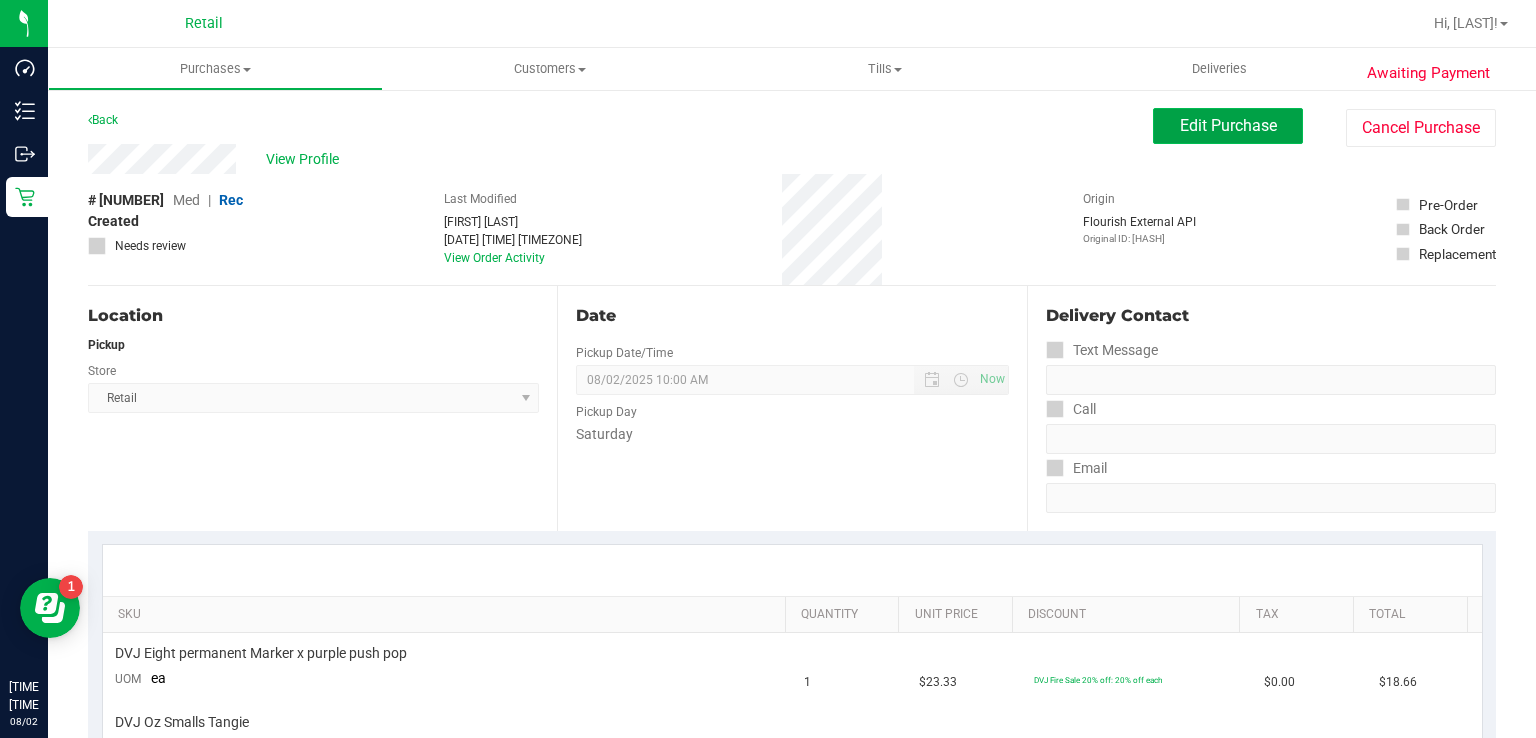 click on "Edit Purchase" at bounding box center [1228, 125] 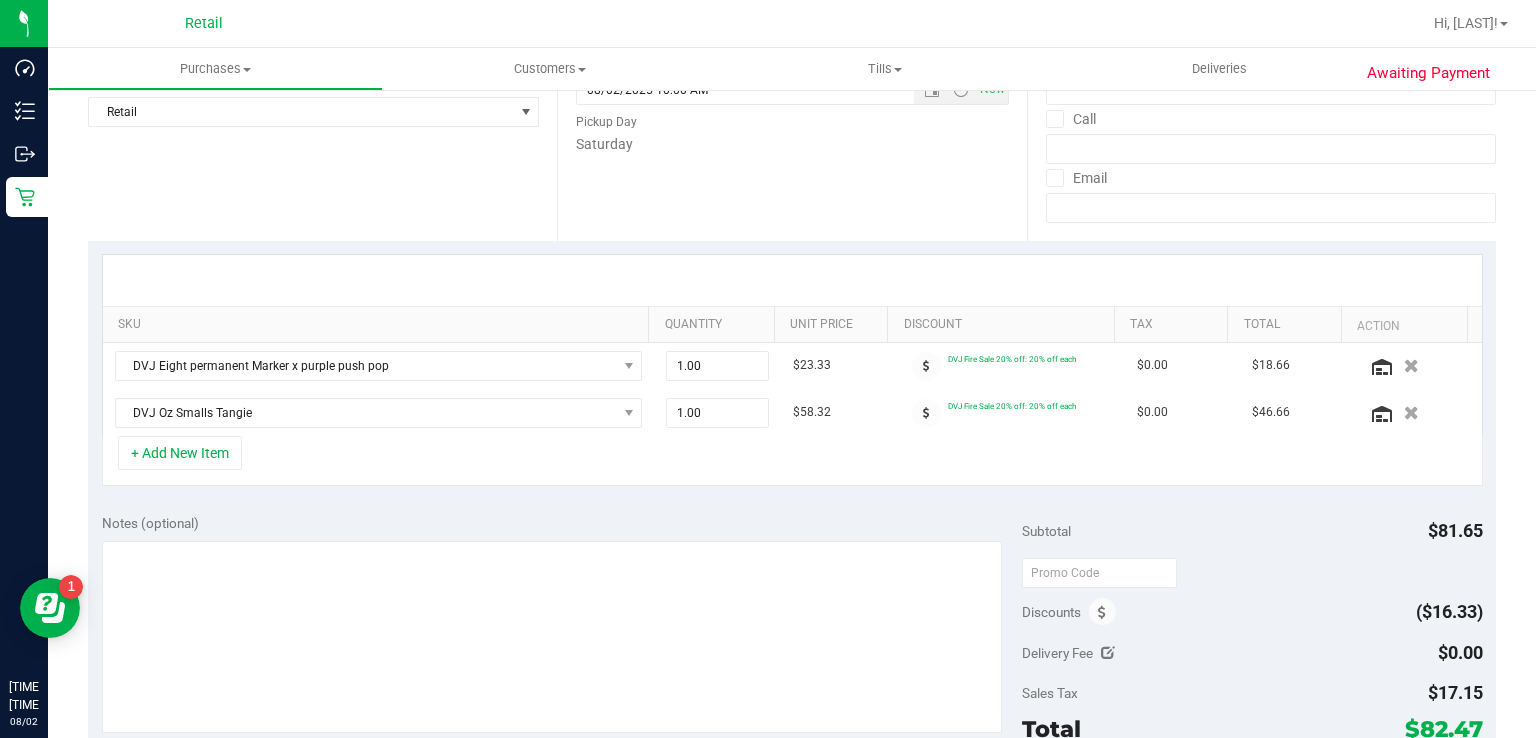 scroll, scrollTop: 286, scrollLeft: 0, axis: vertical 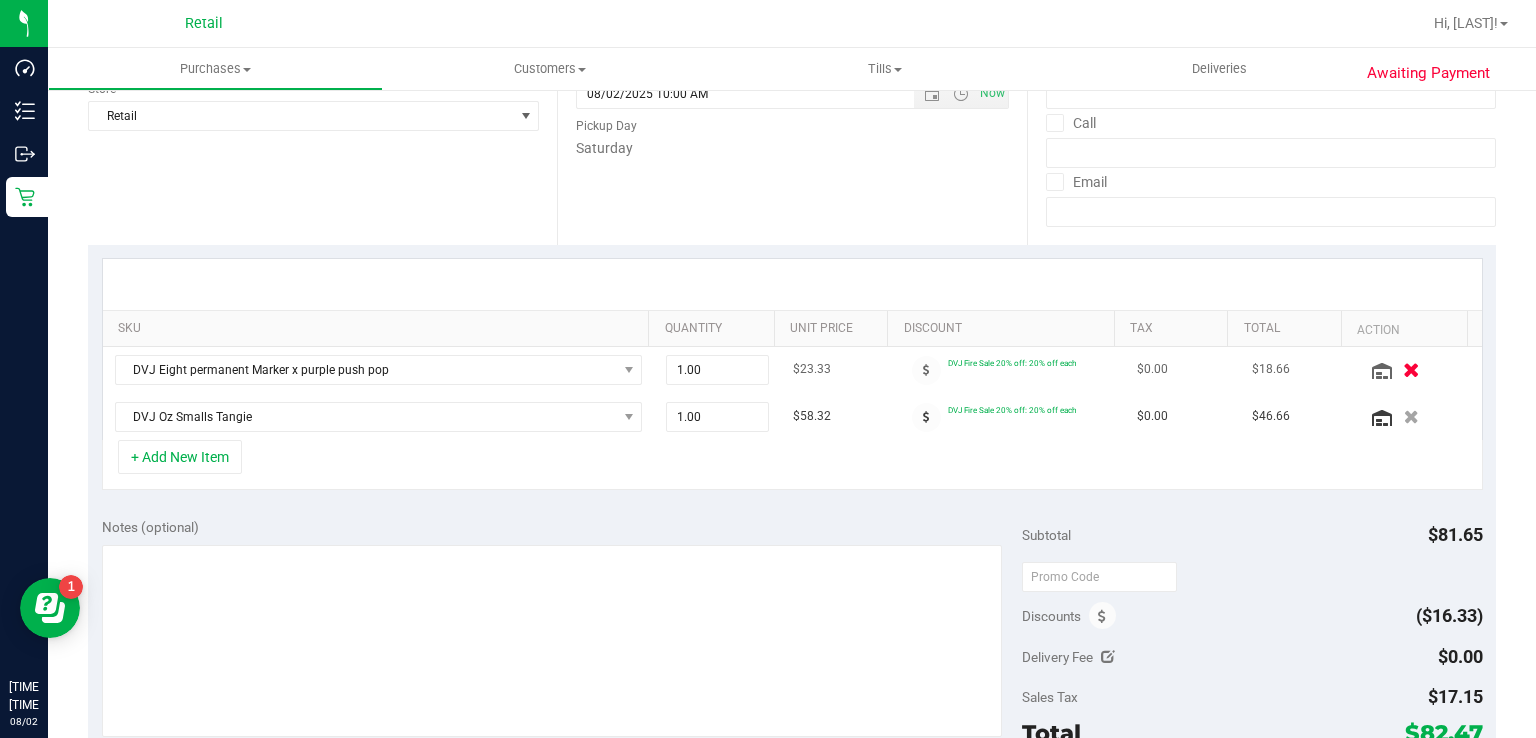 click at bounding box center [1411, 369] 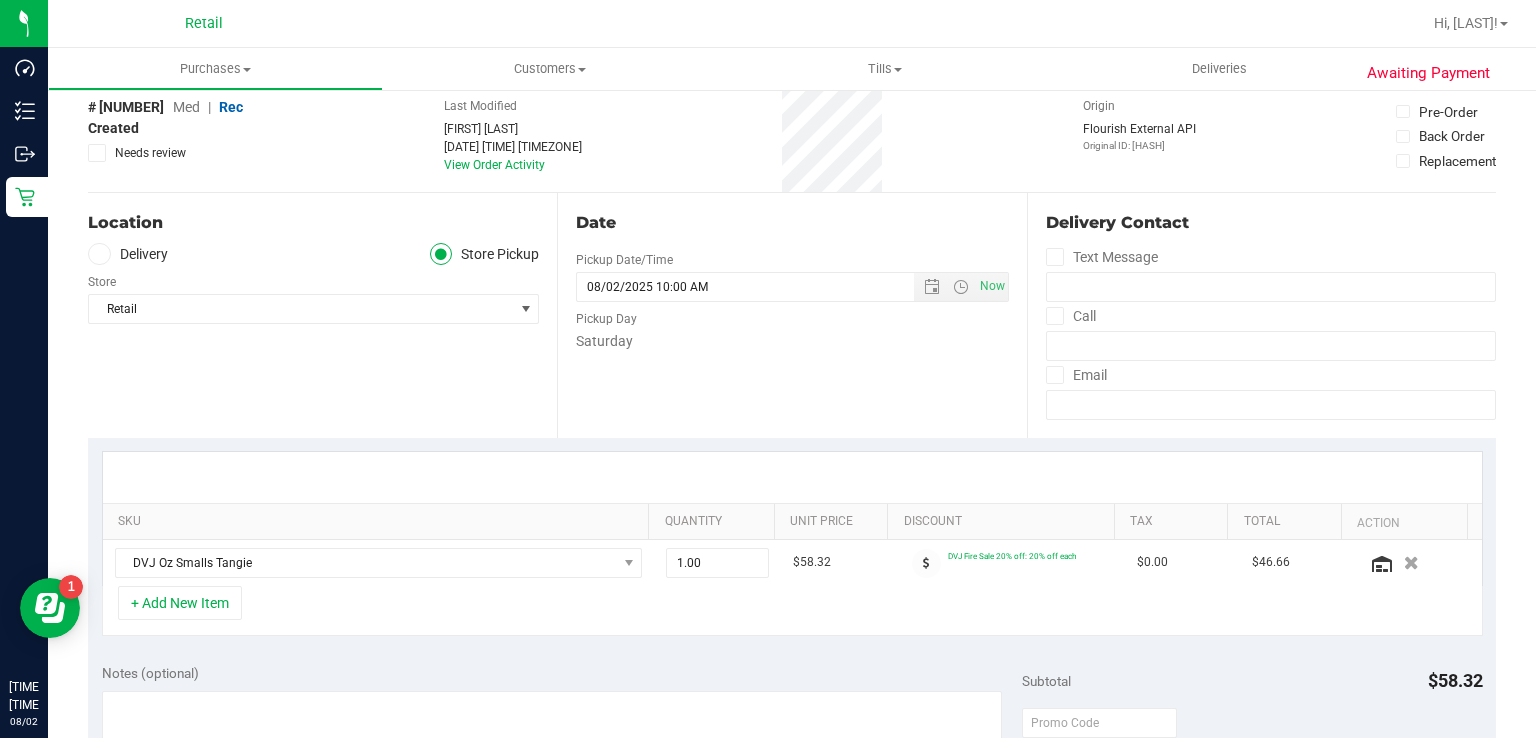 scroll, scrollTop: 0, scrollLeft: 0, axis: both 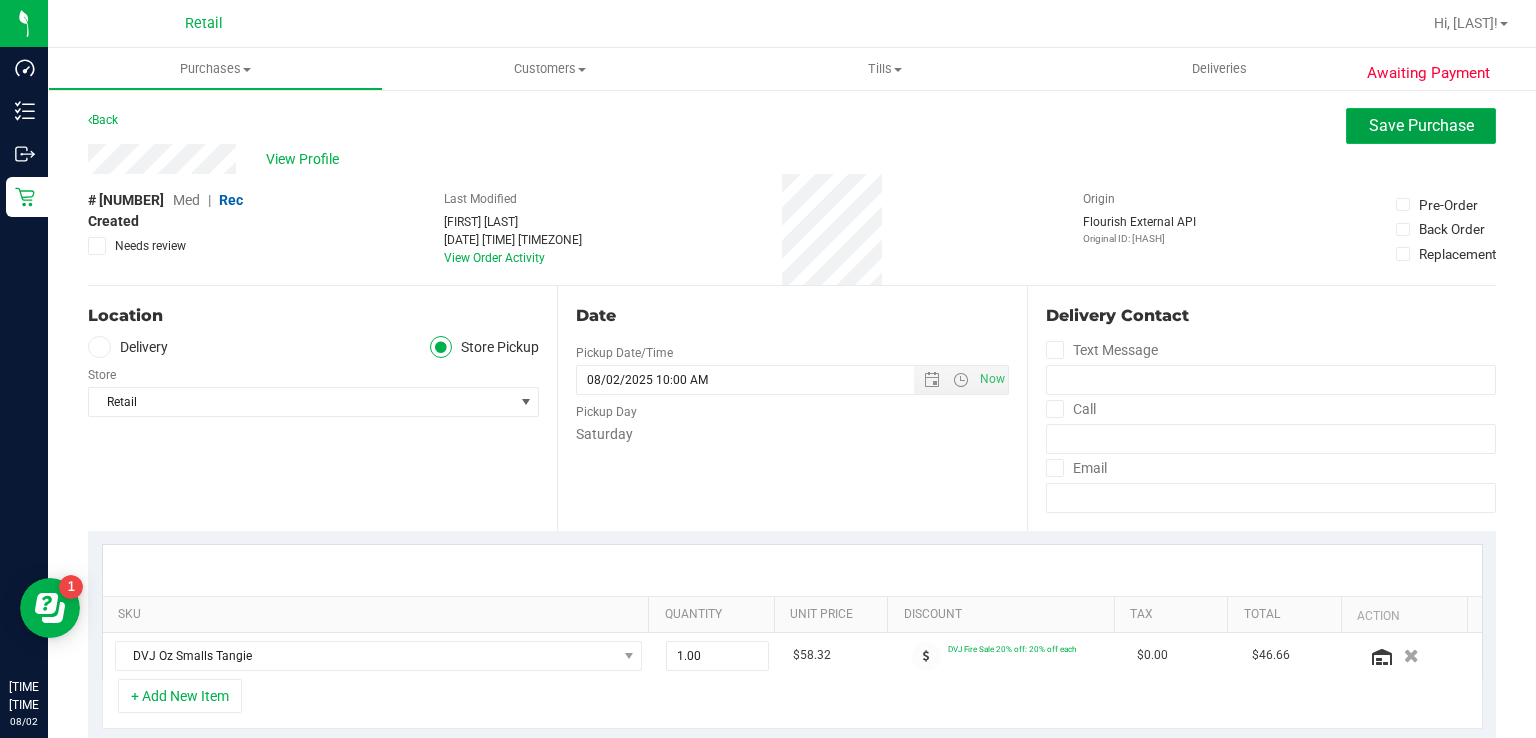 click on "Save Purchase" at bounding box center [1421, 125] 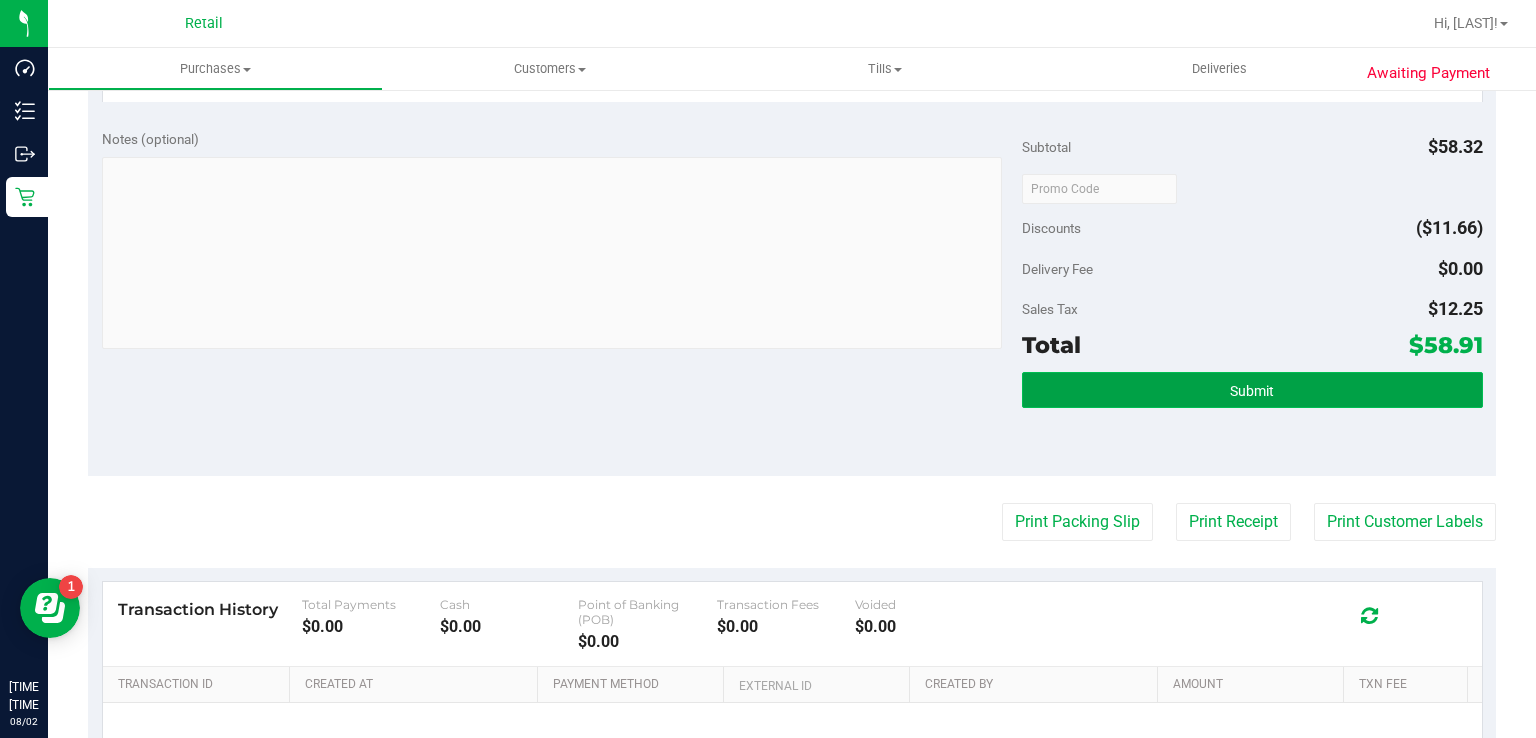 click on "Submit" at bounding box center [1252, 390] 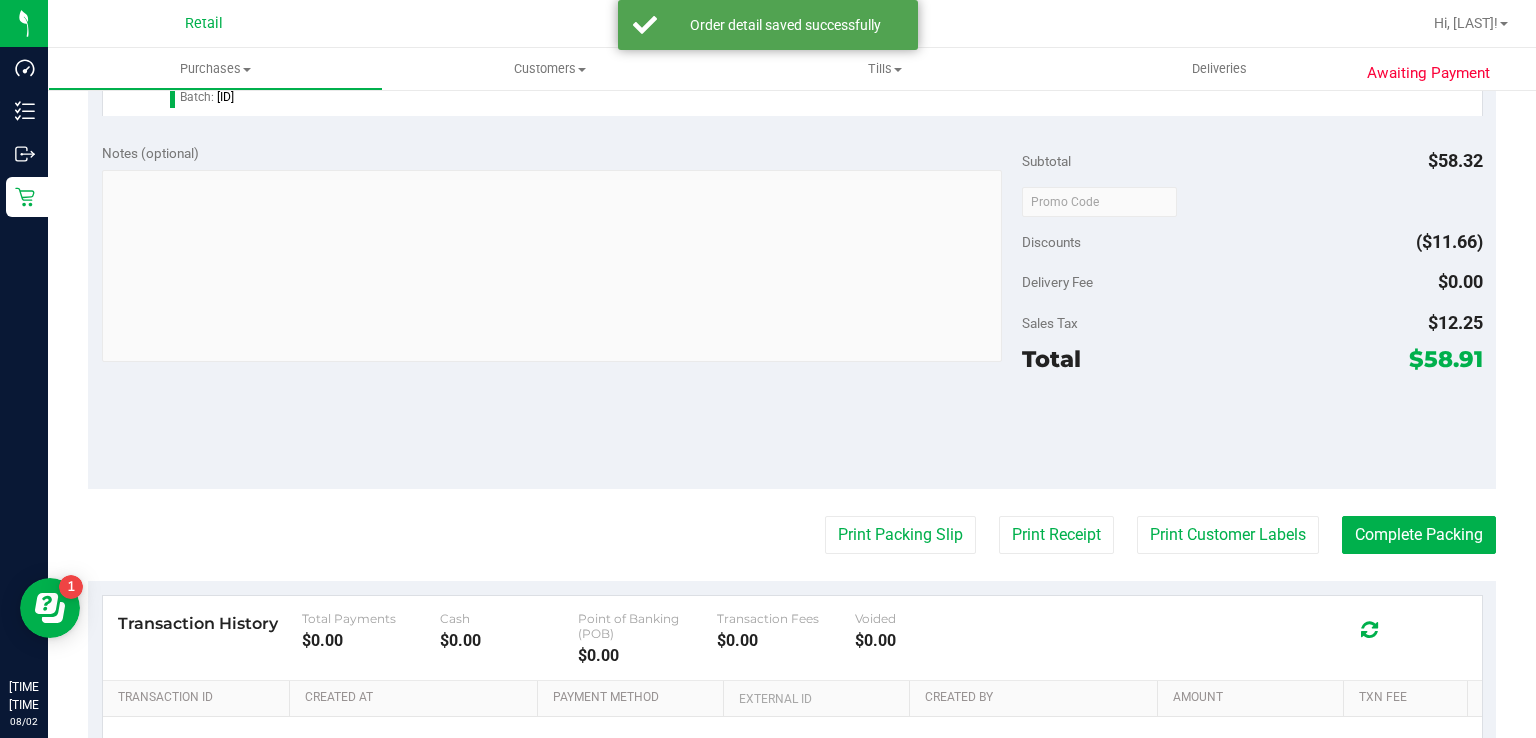 scroll, scrollTop: 636, scrollLeft: 0, axis: vertical 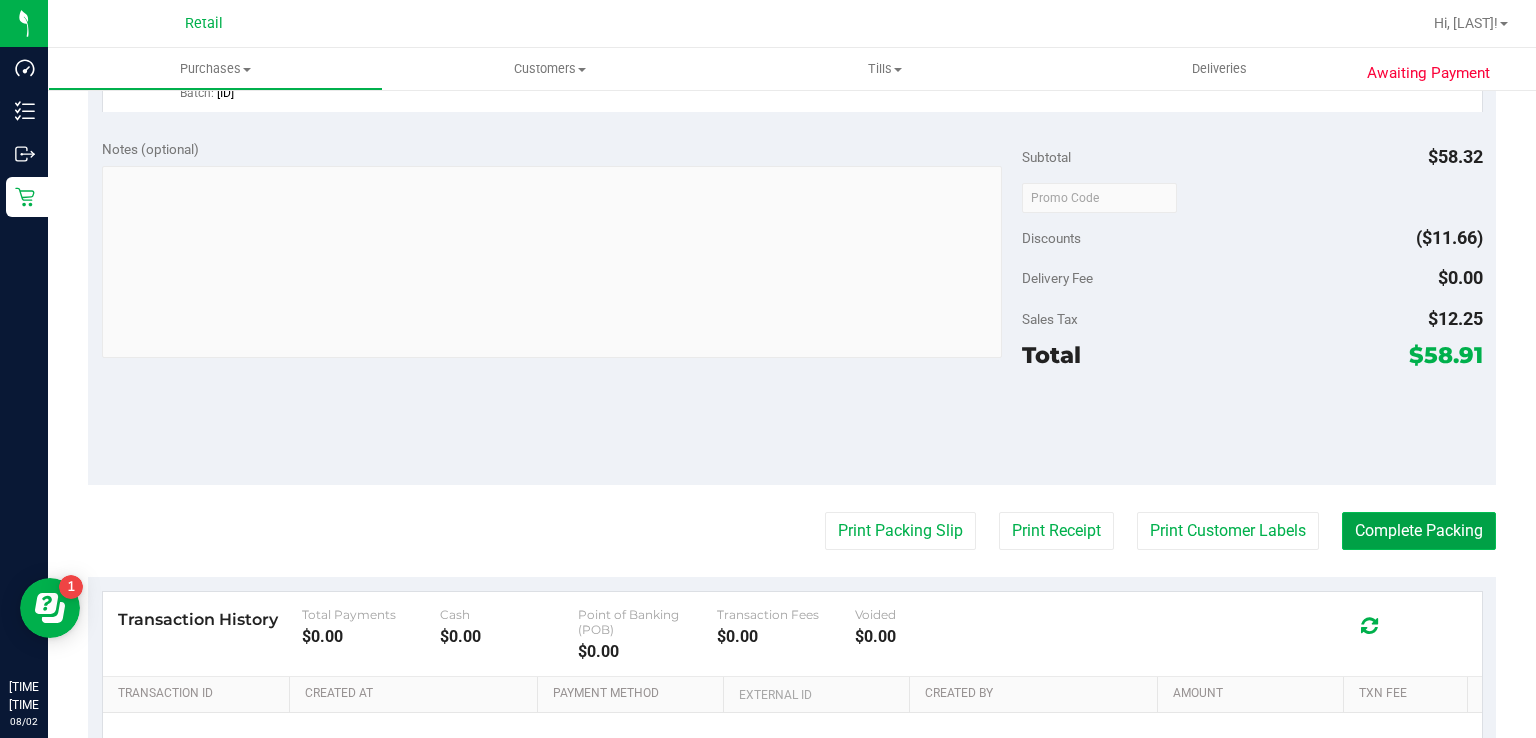 click on "Complete Packing" at bounding box center (1419, 531) 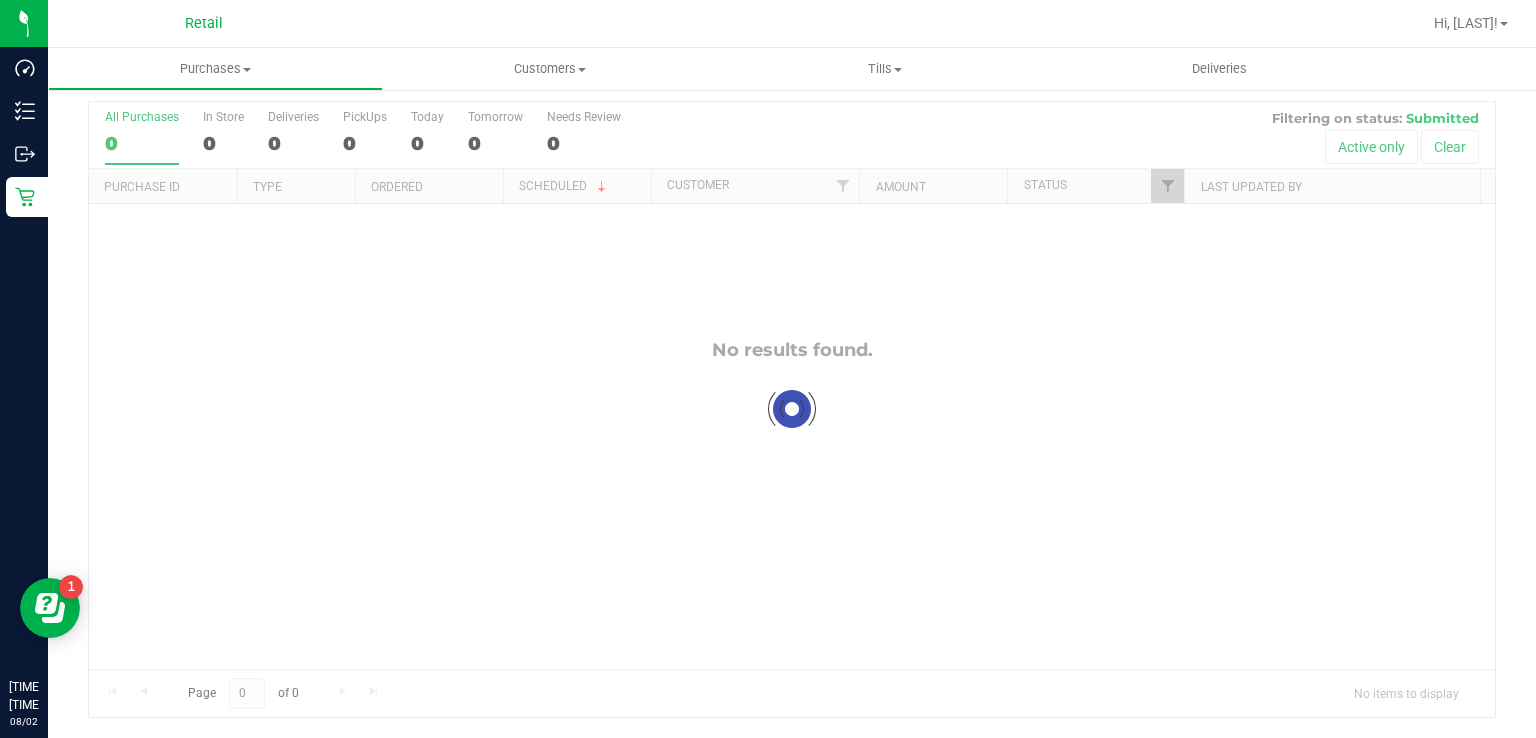 scroll, scrollTop: 0, scrollLeft: 0, axis: both 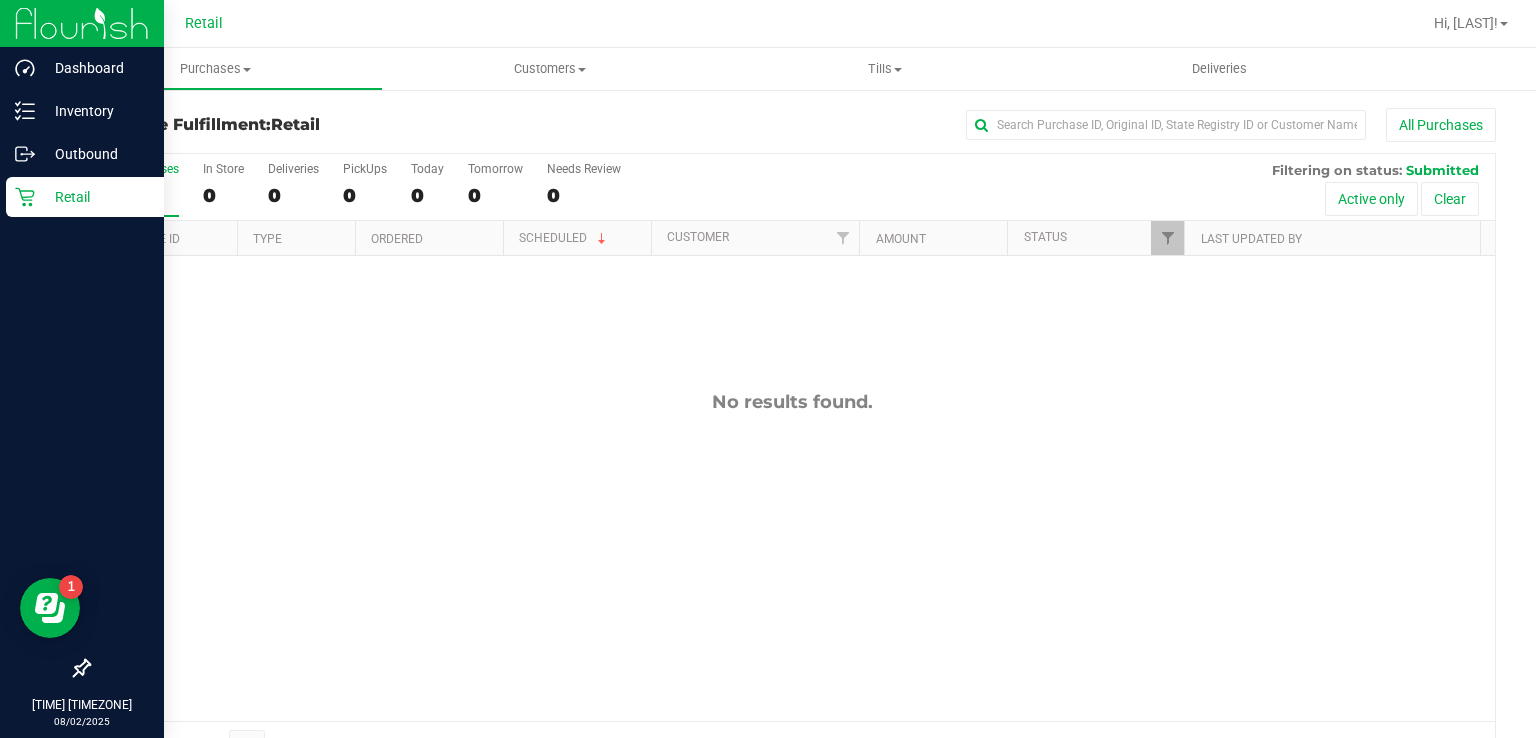 click on "Retail" at bounding box center (85, 197) 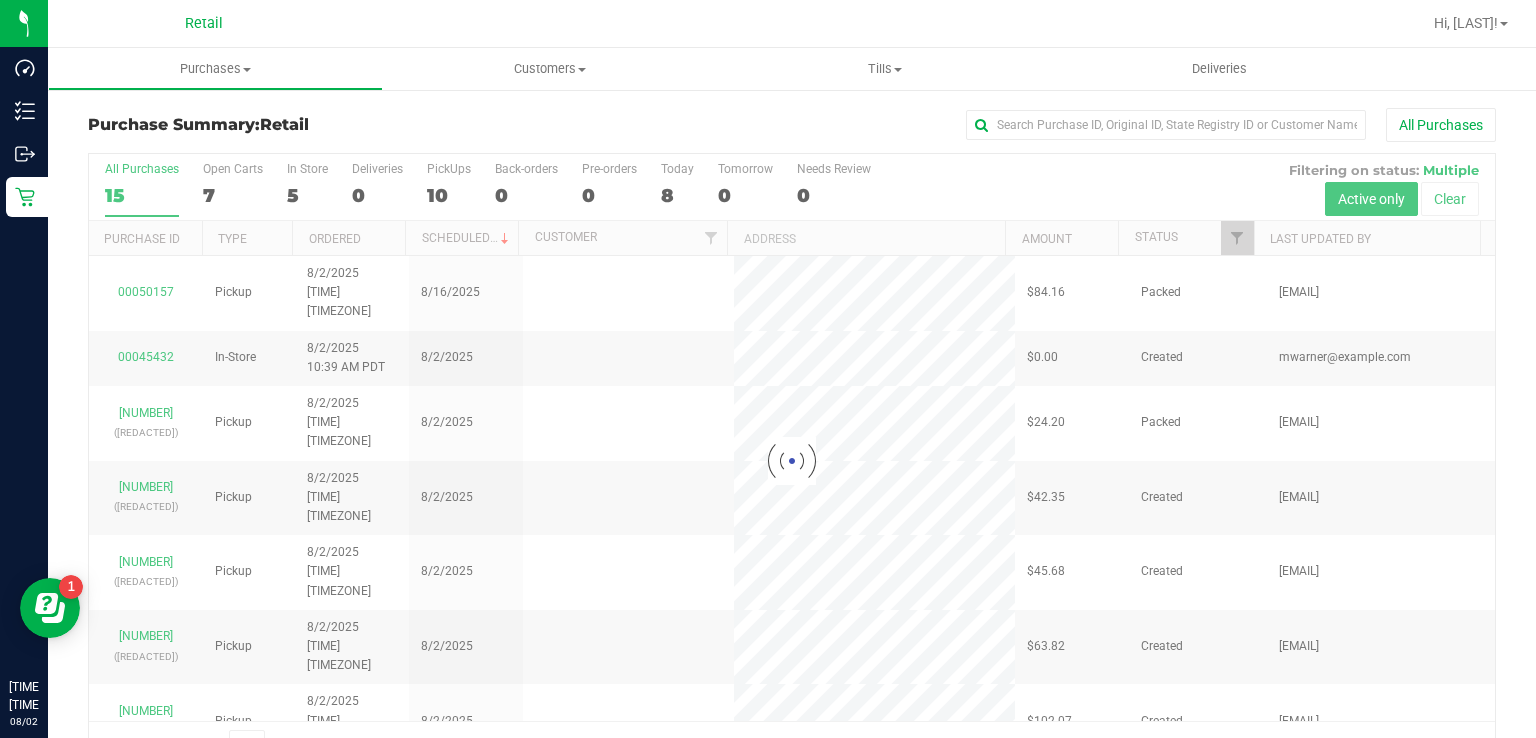 click at bounding box center (792, 461) 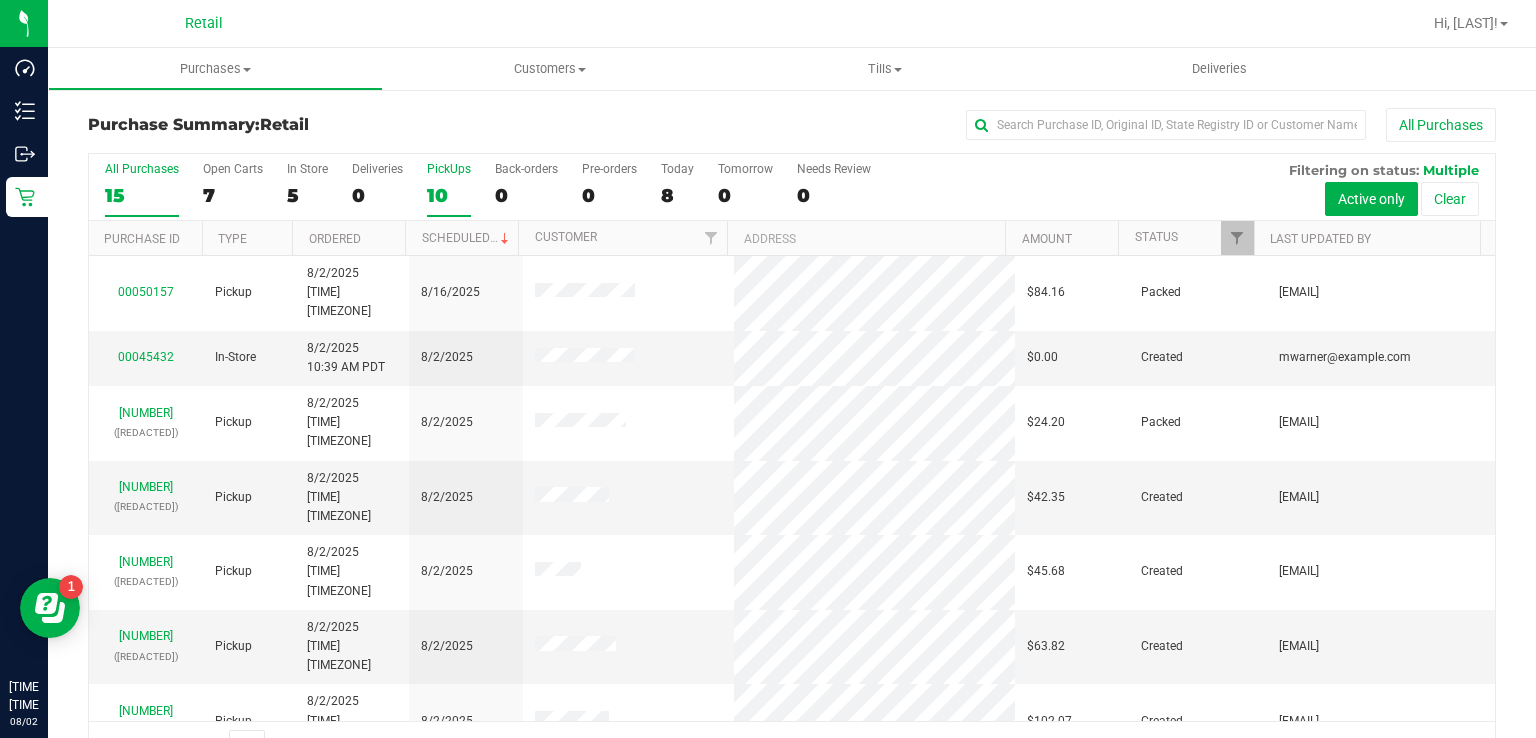 click on "PickUps
10" at bounding box center [449, 189] 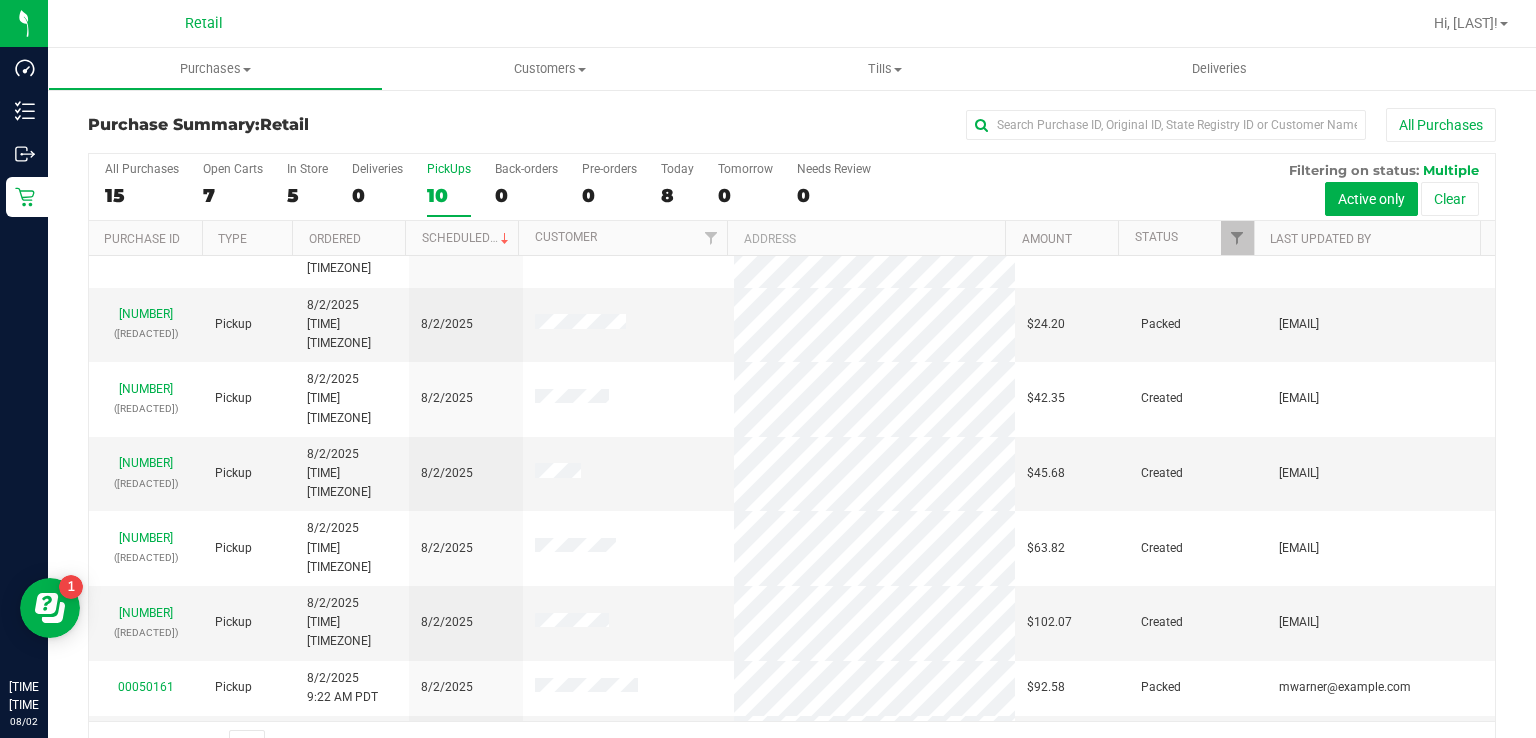 scroll, scrollTop: 86, scrollLeft: 0, axis: vertical 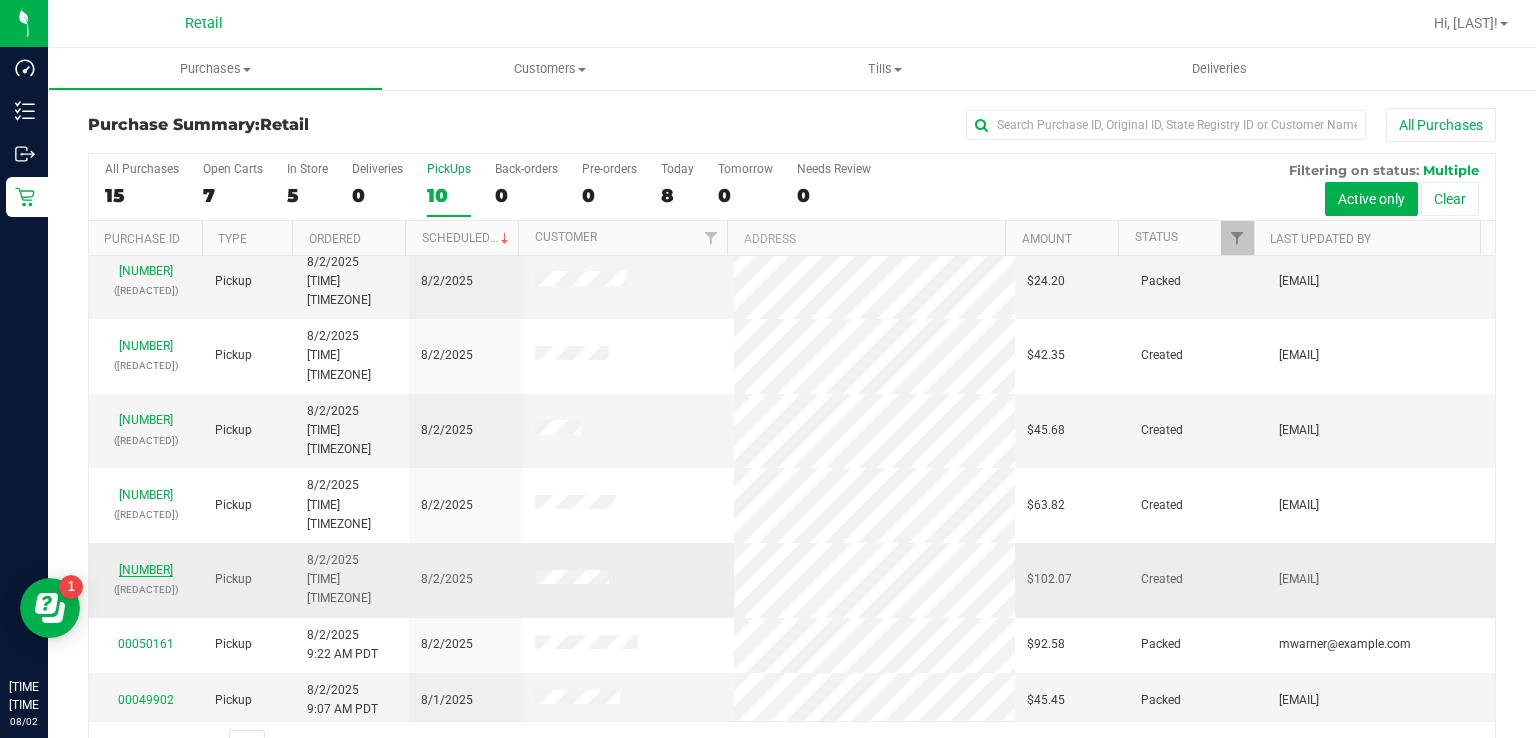 click on "[NUMBER]" at bounding box center (146, 570) 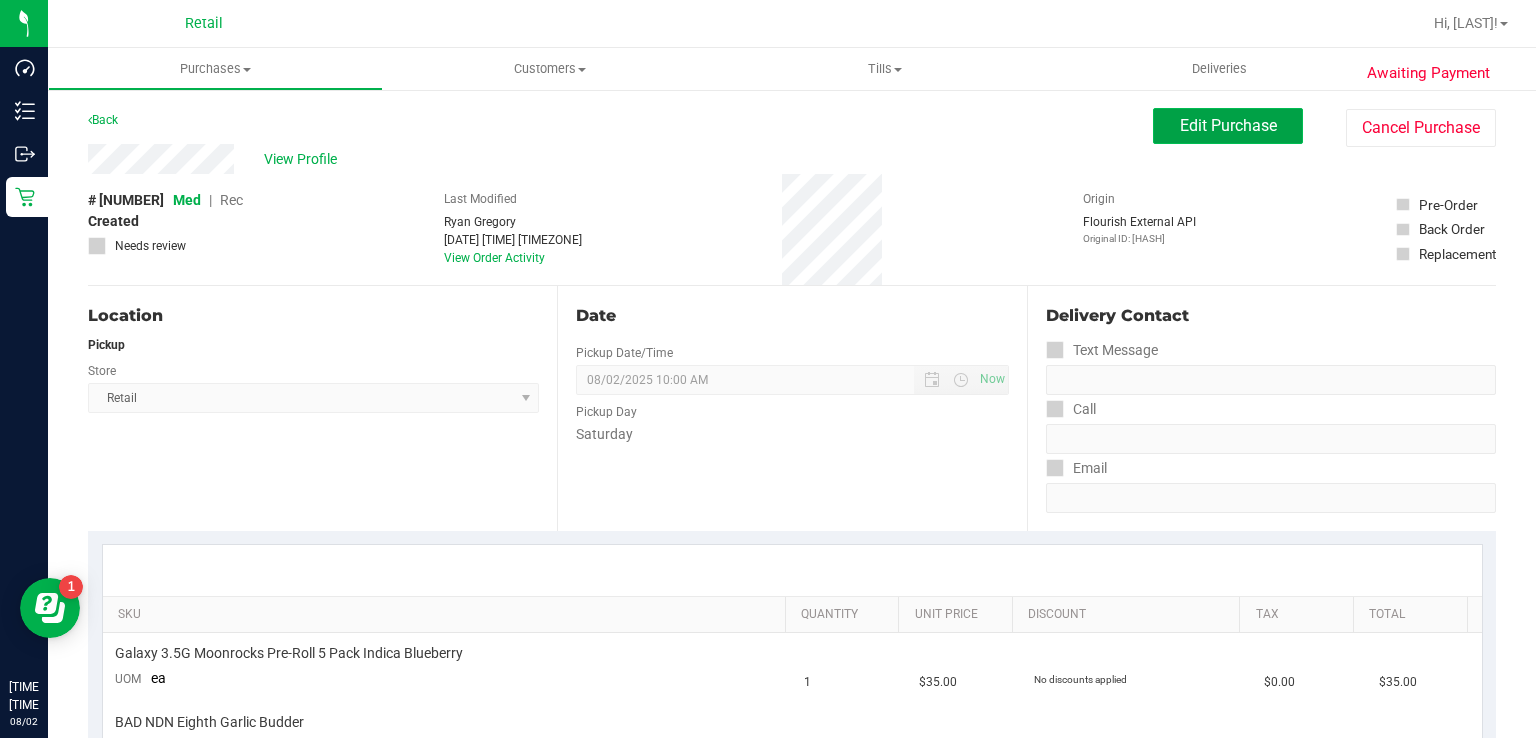 click on "Edit Purchase" at bounding box center (1228, 125) 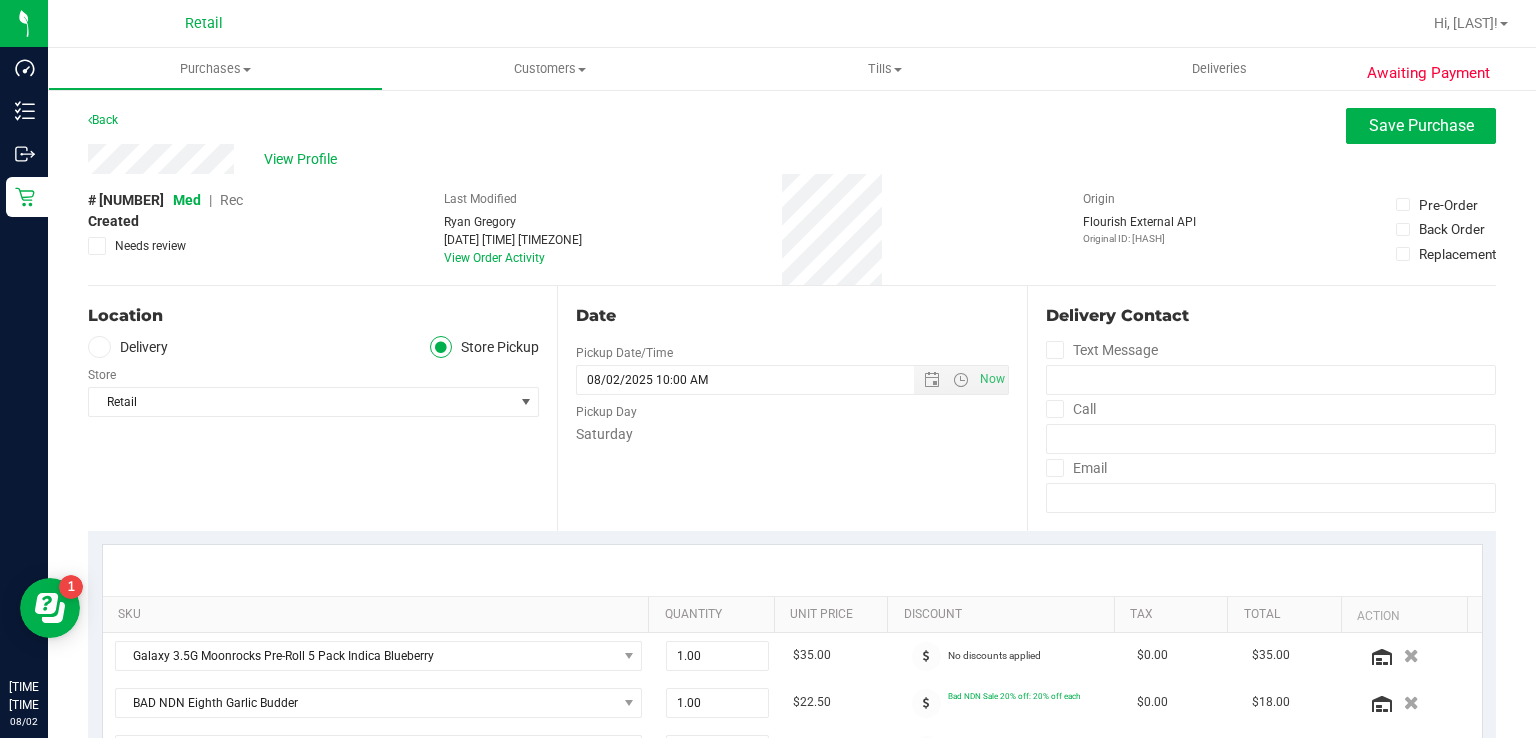 click on "Rec" at bounding box center [231, 200] 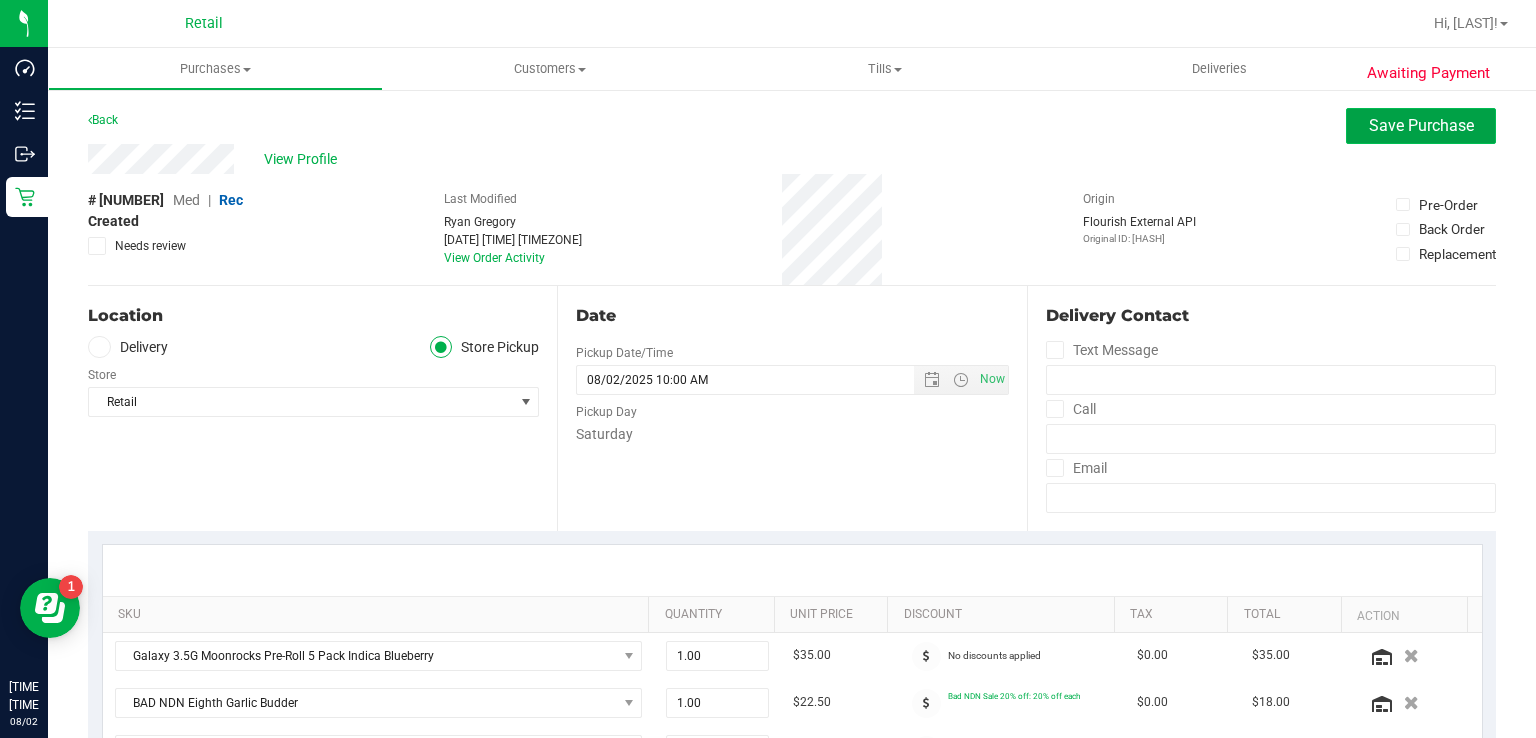 click on "Save Purchase" at bounding box center [1421, 125] 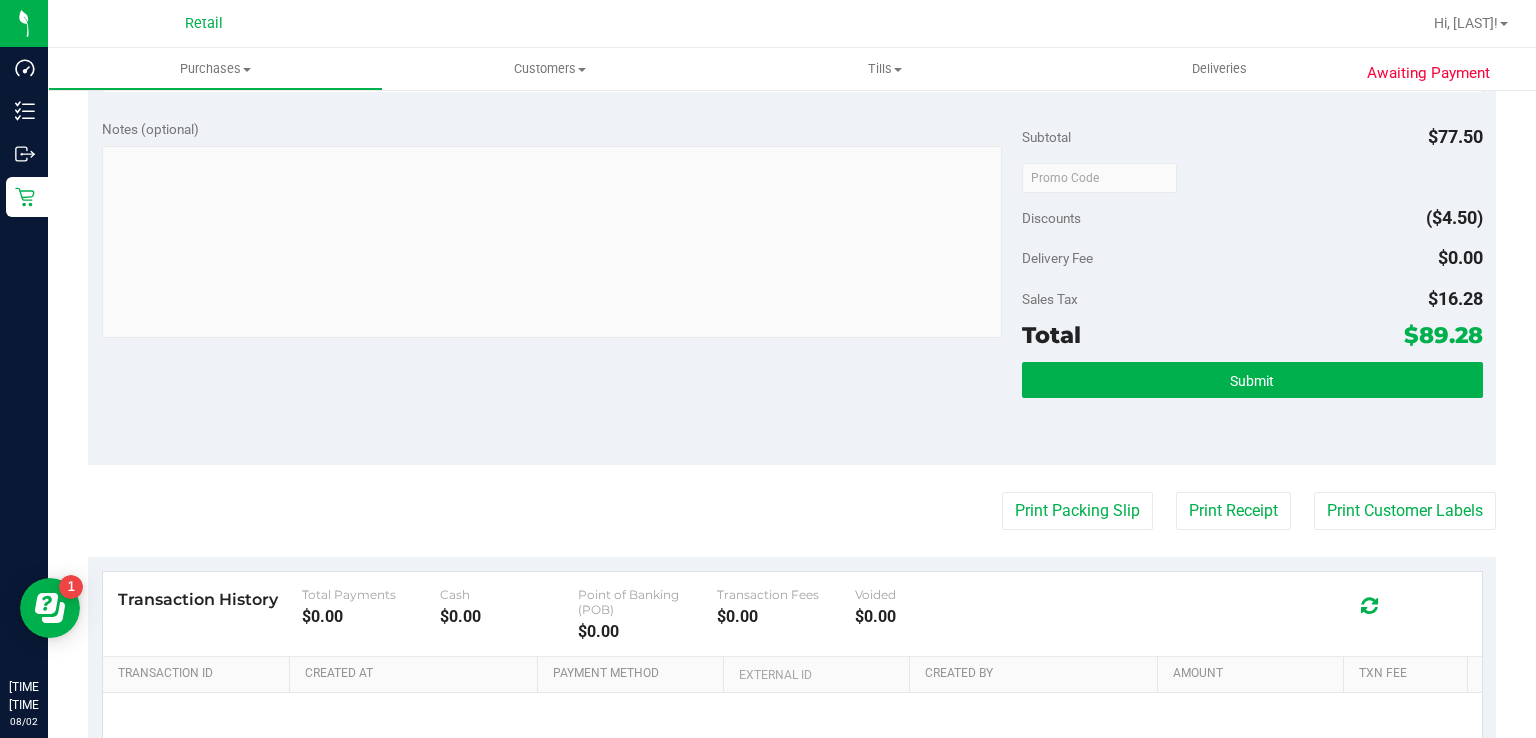 scroll, scrollTop: 771, scrollLeft: 0, axis: vertical 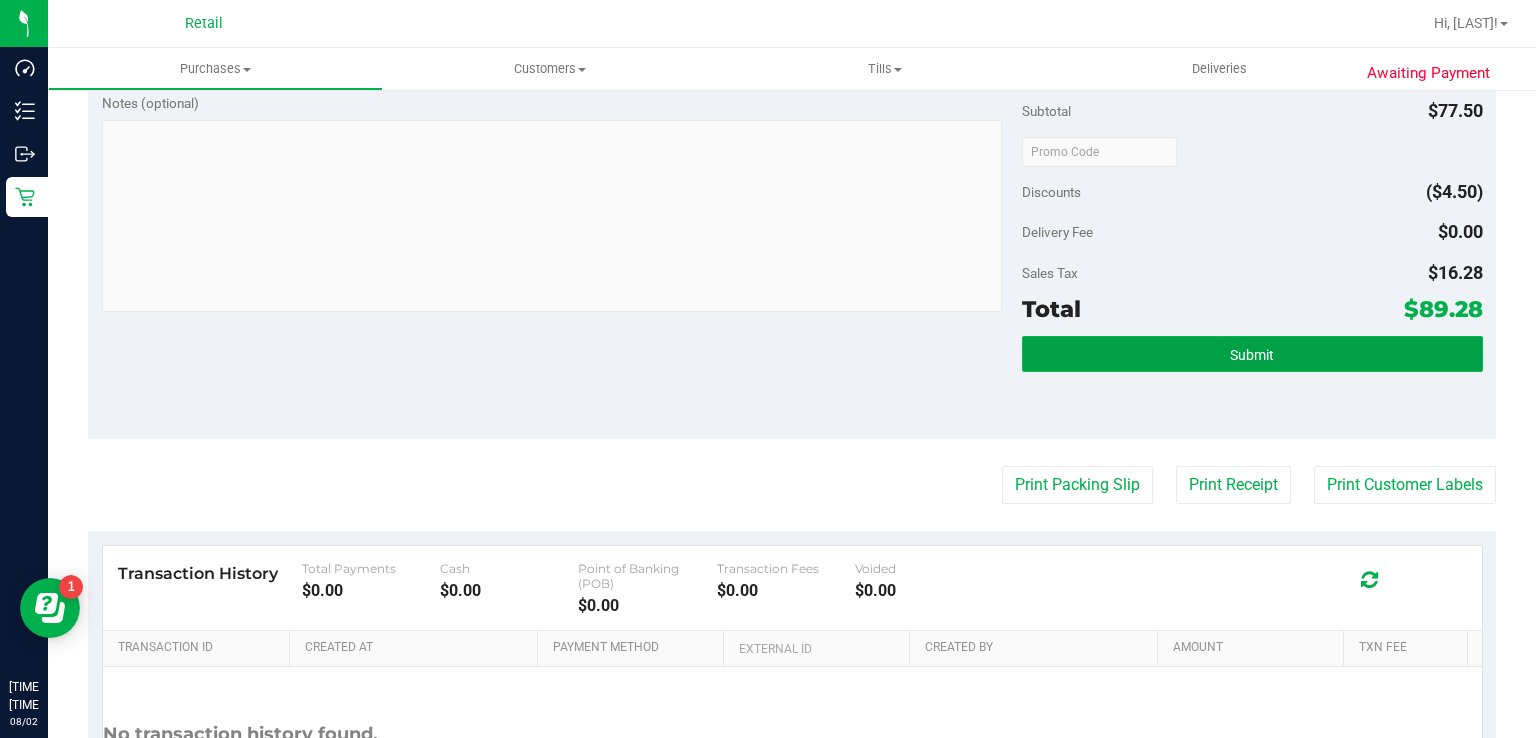 click on "Submit" at bounding box center [1252, 354] 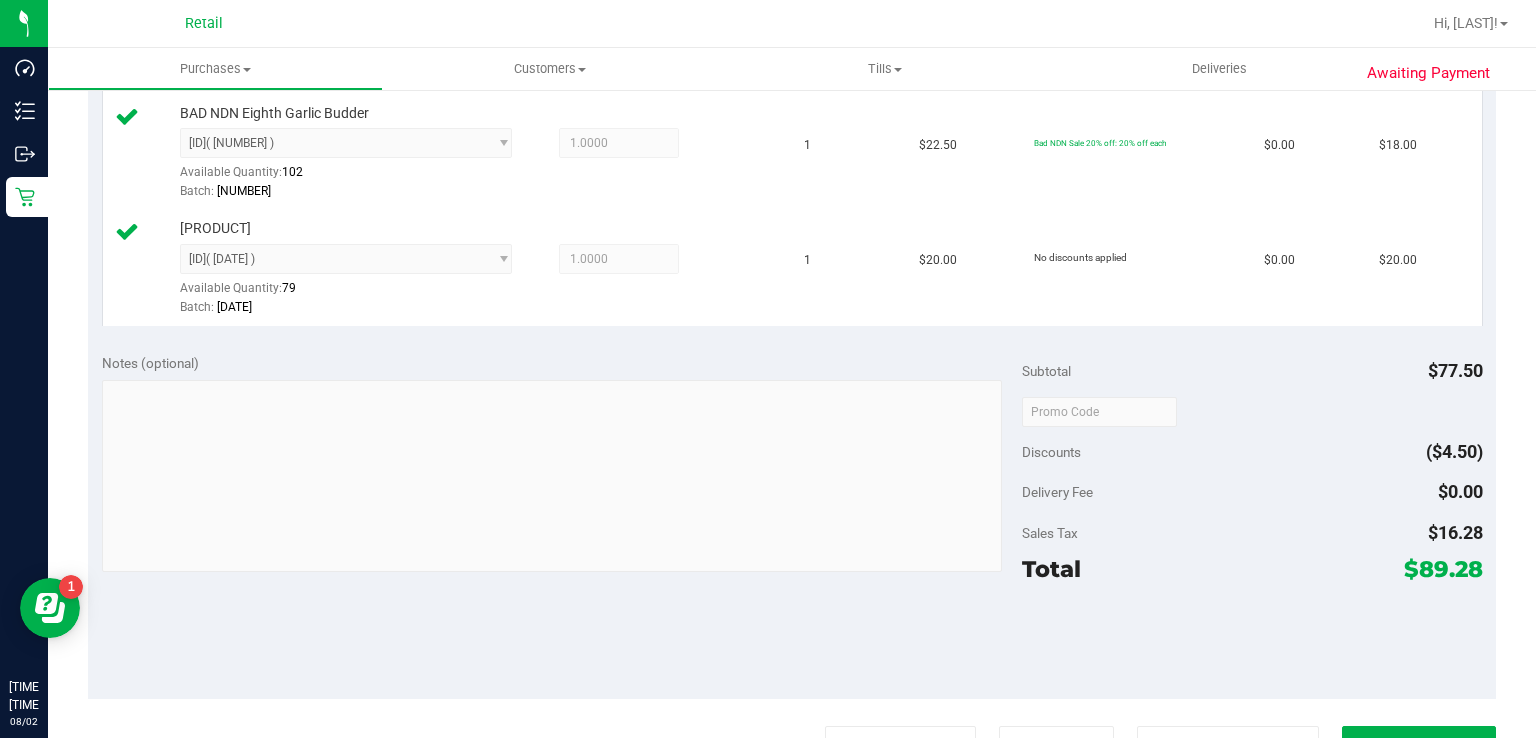 scroll, scrollTop: 681, scrollLeft: 0, axis: vertical 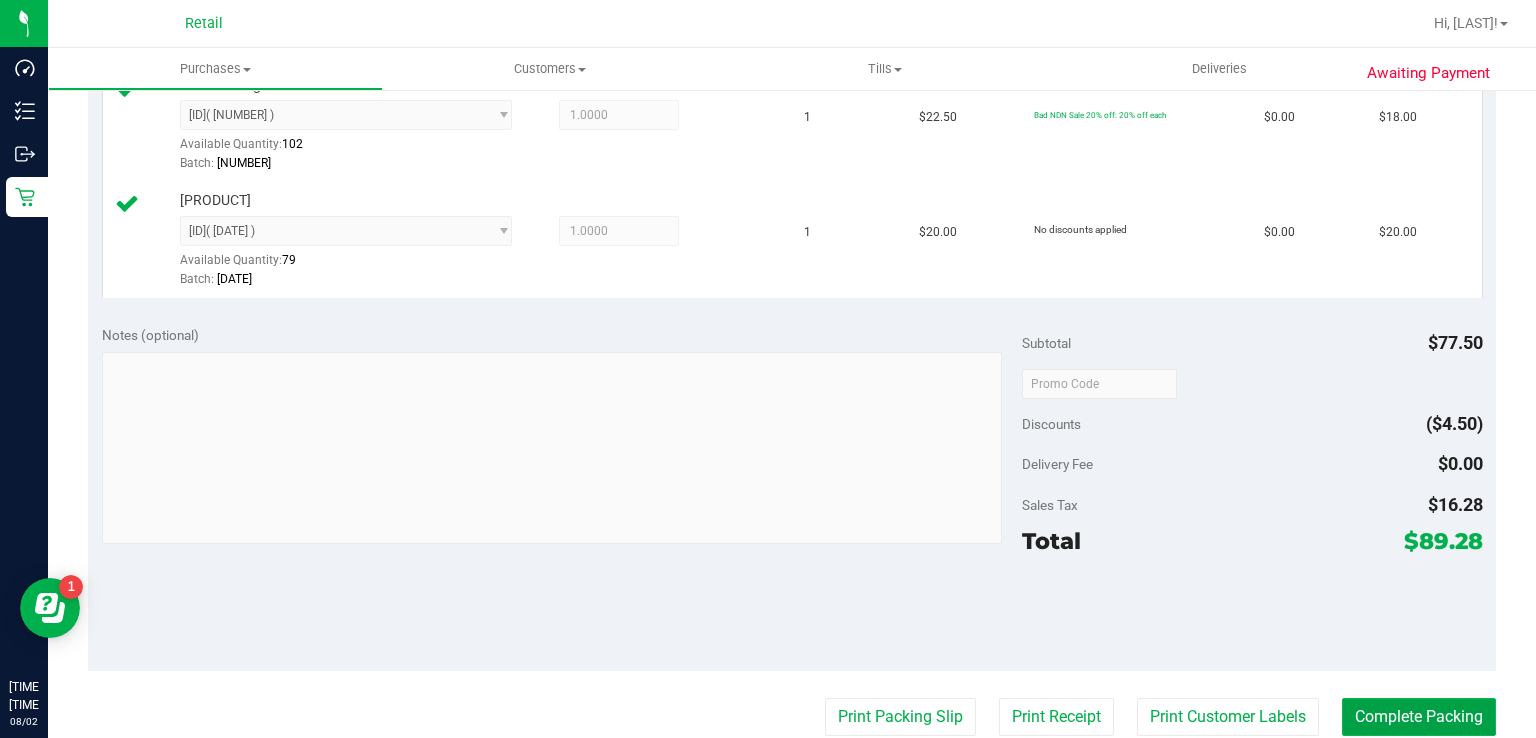 click on "Complete Packing" at bounding box center [1419, 717] 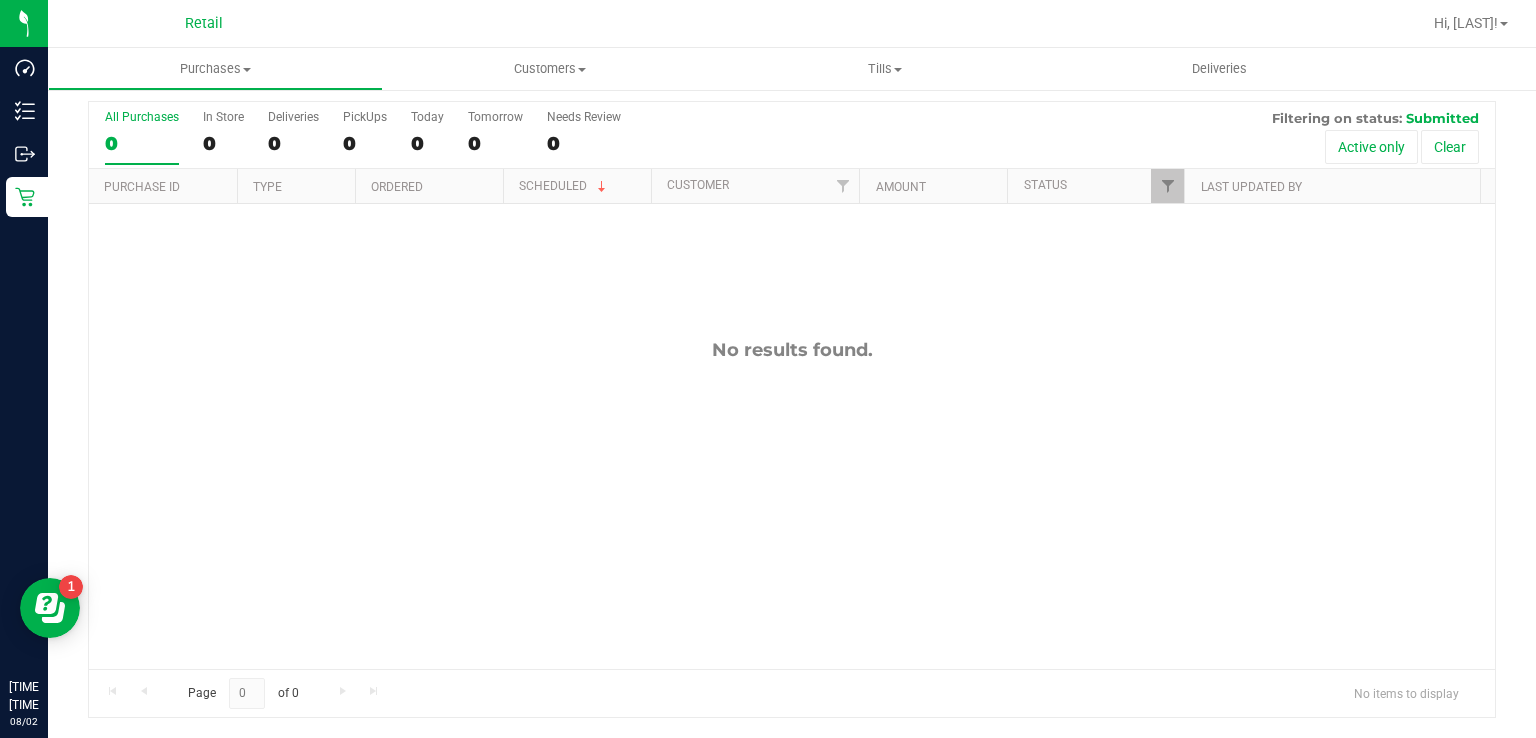 scroll, scrollTop: 0, scrollLeft: 0, axis: both 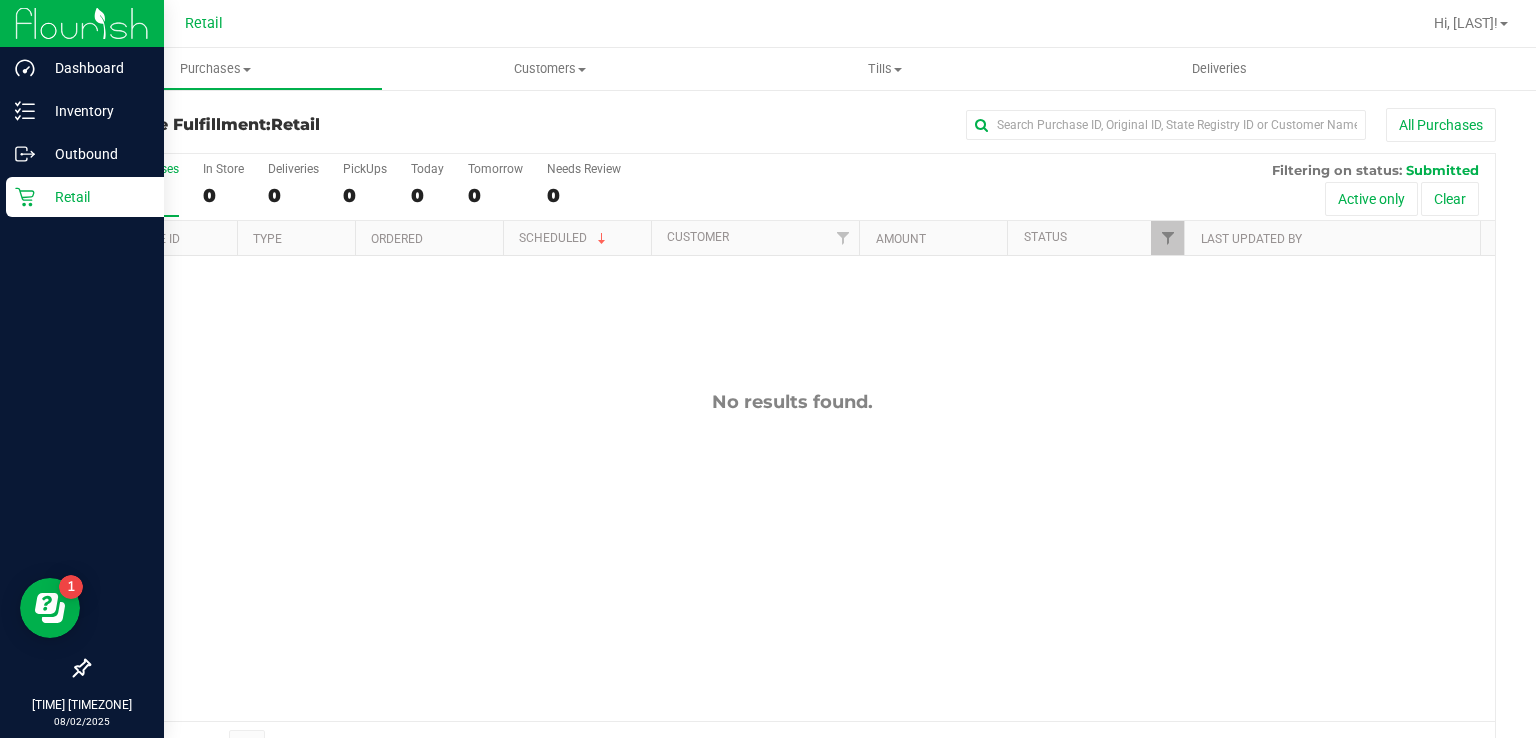 click on "Retail" at bounding box center (85, 197) 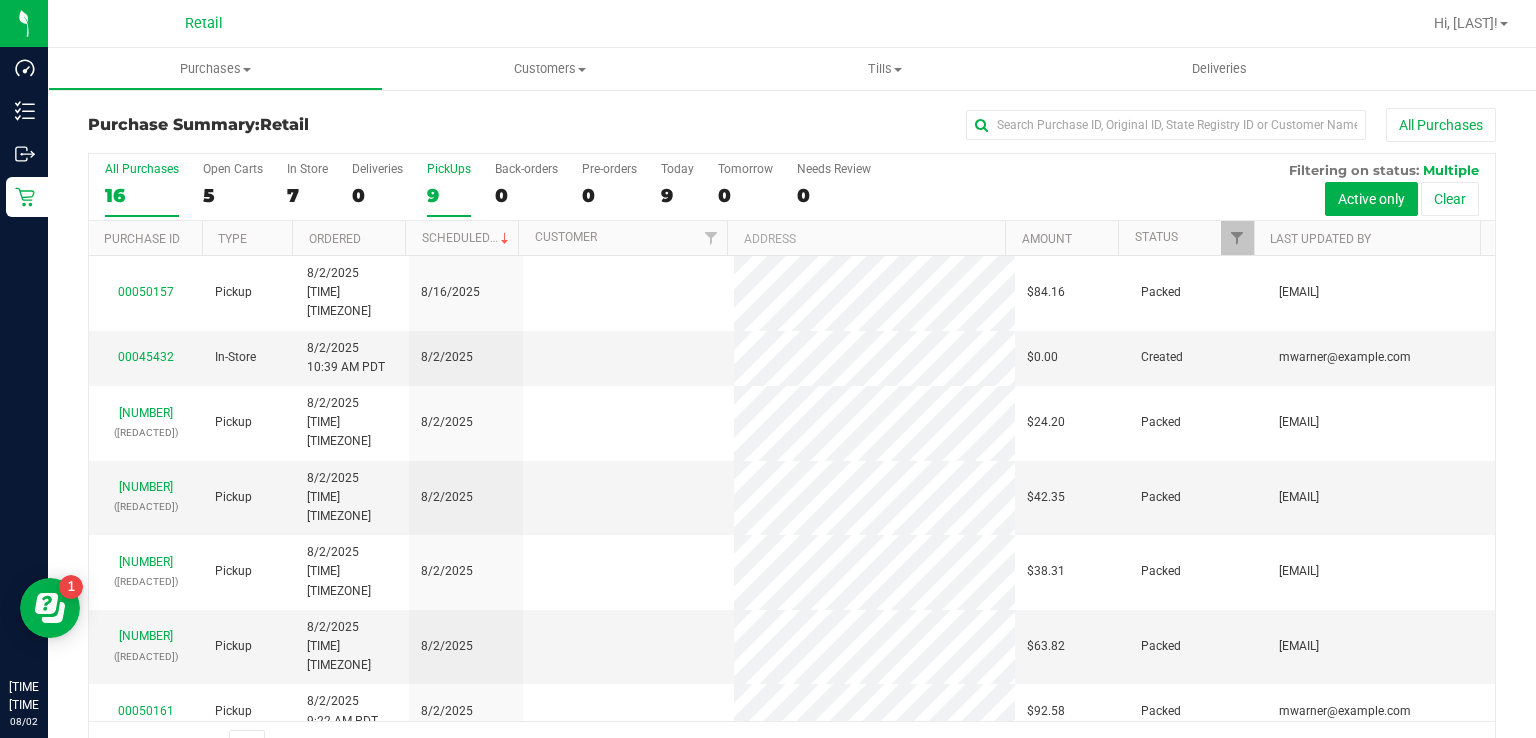click on "9" at bounding box center (449, 195) 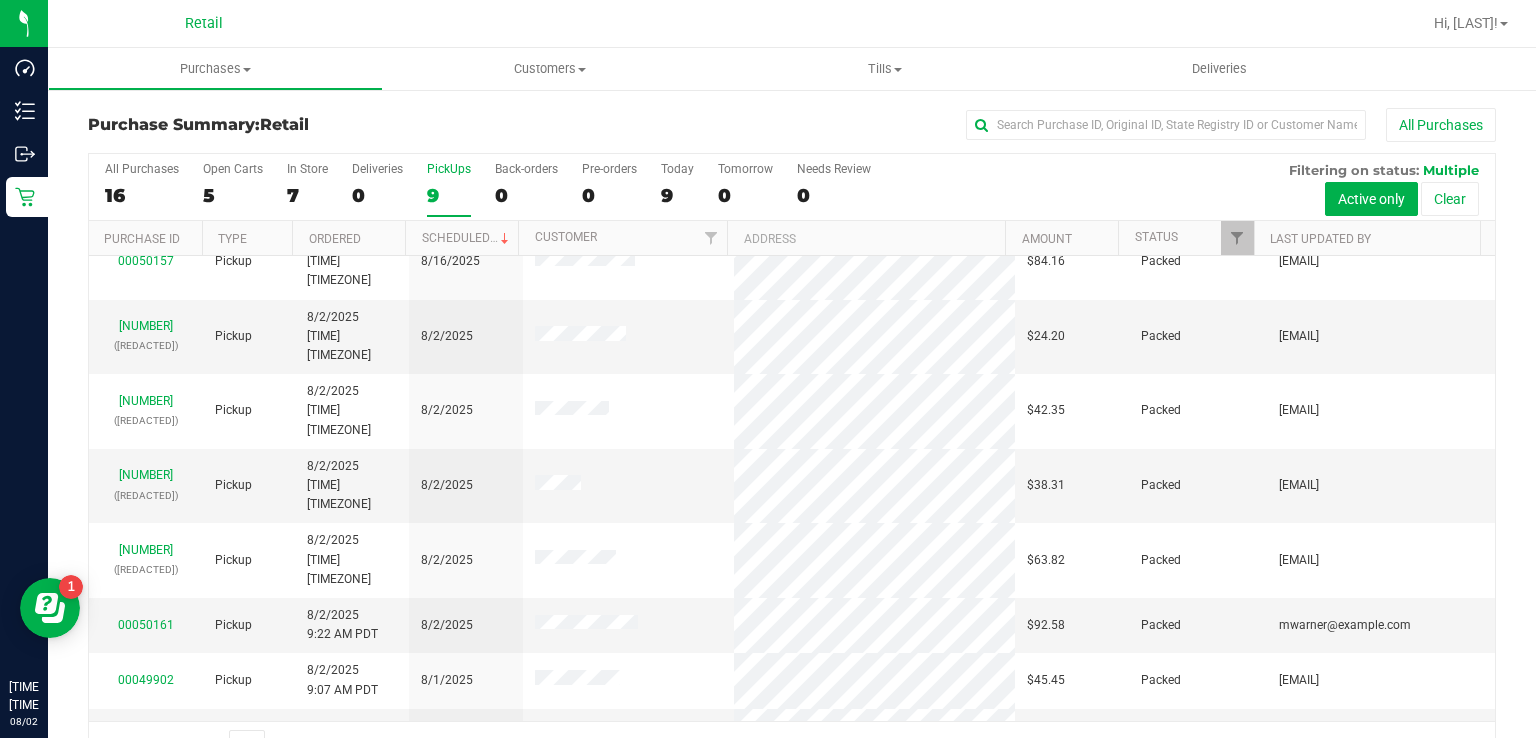 scroll, scrollTop: 0, scrollLeft: 0, axis: both 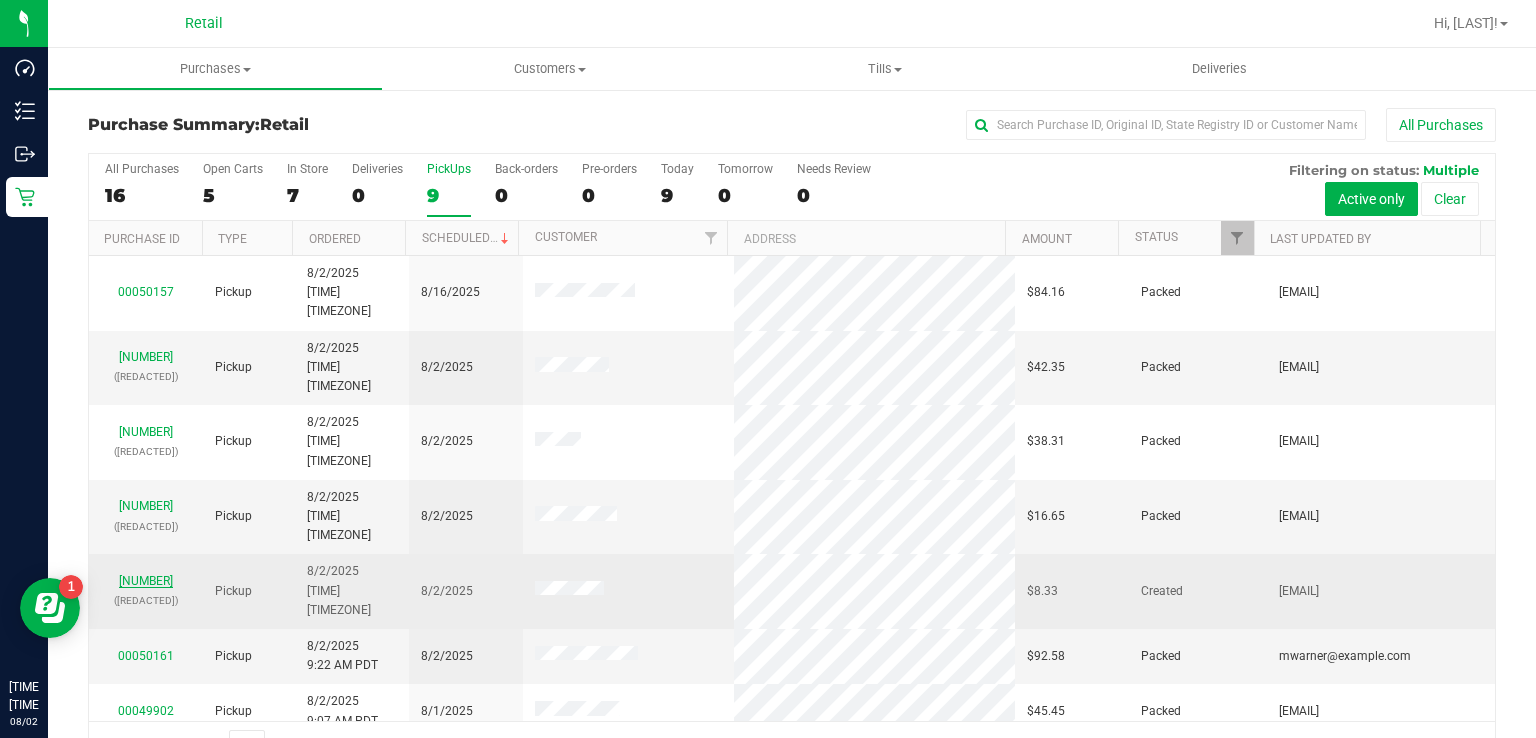 click on "[NUMBER]" at bounding box center (146, 581) 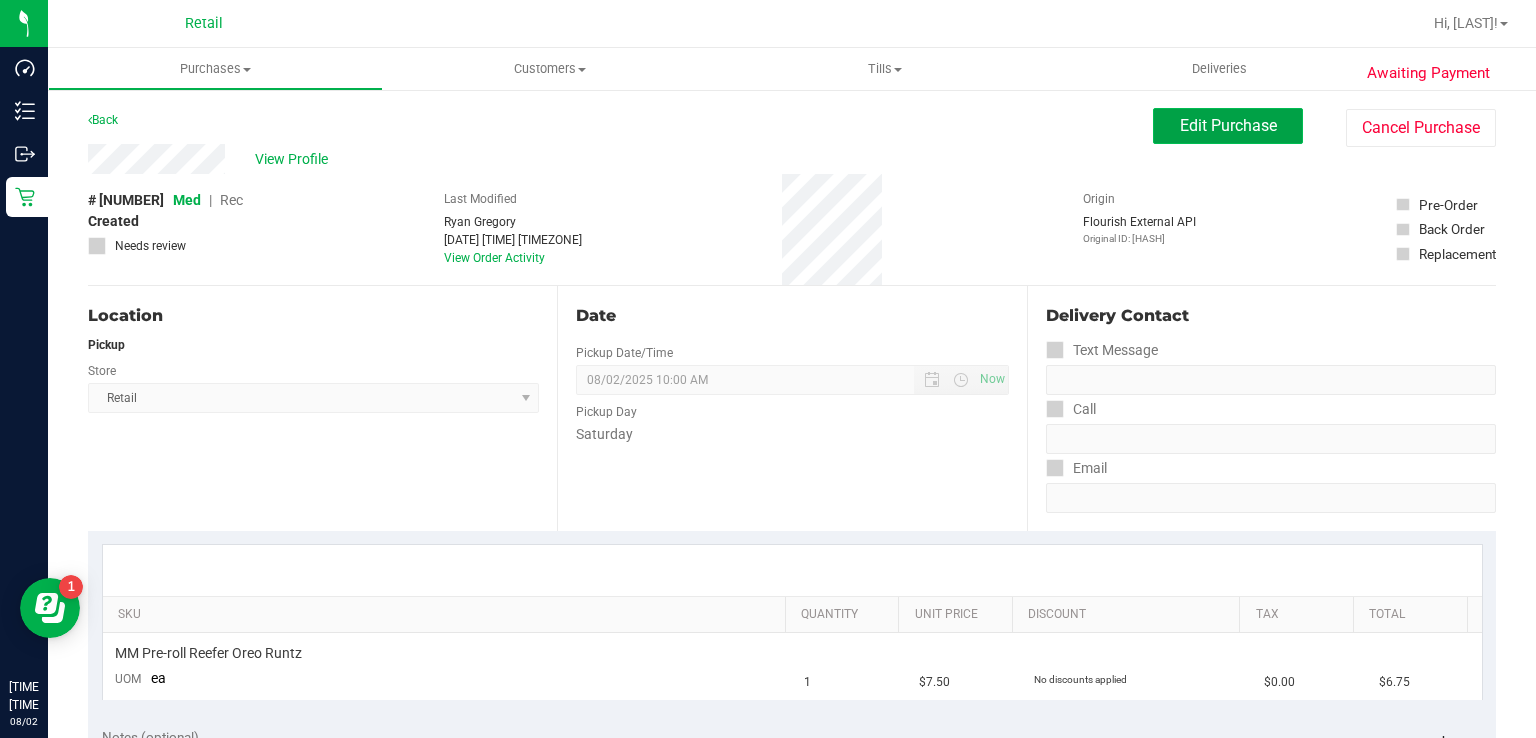 click on "Edit Purchase" at bounding box center [1228, 125] 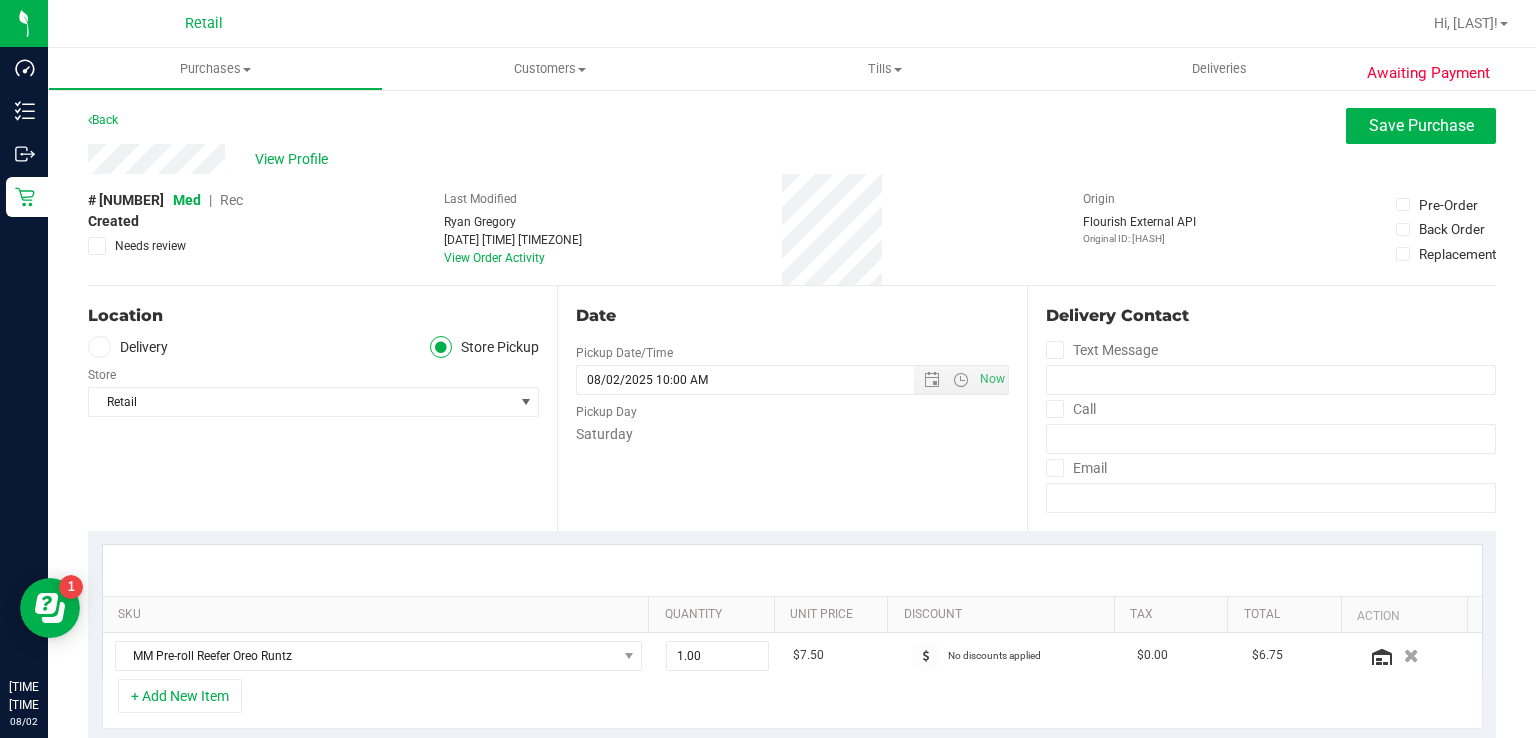 click on "Rec" at bounding box center [231, 200] 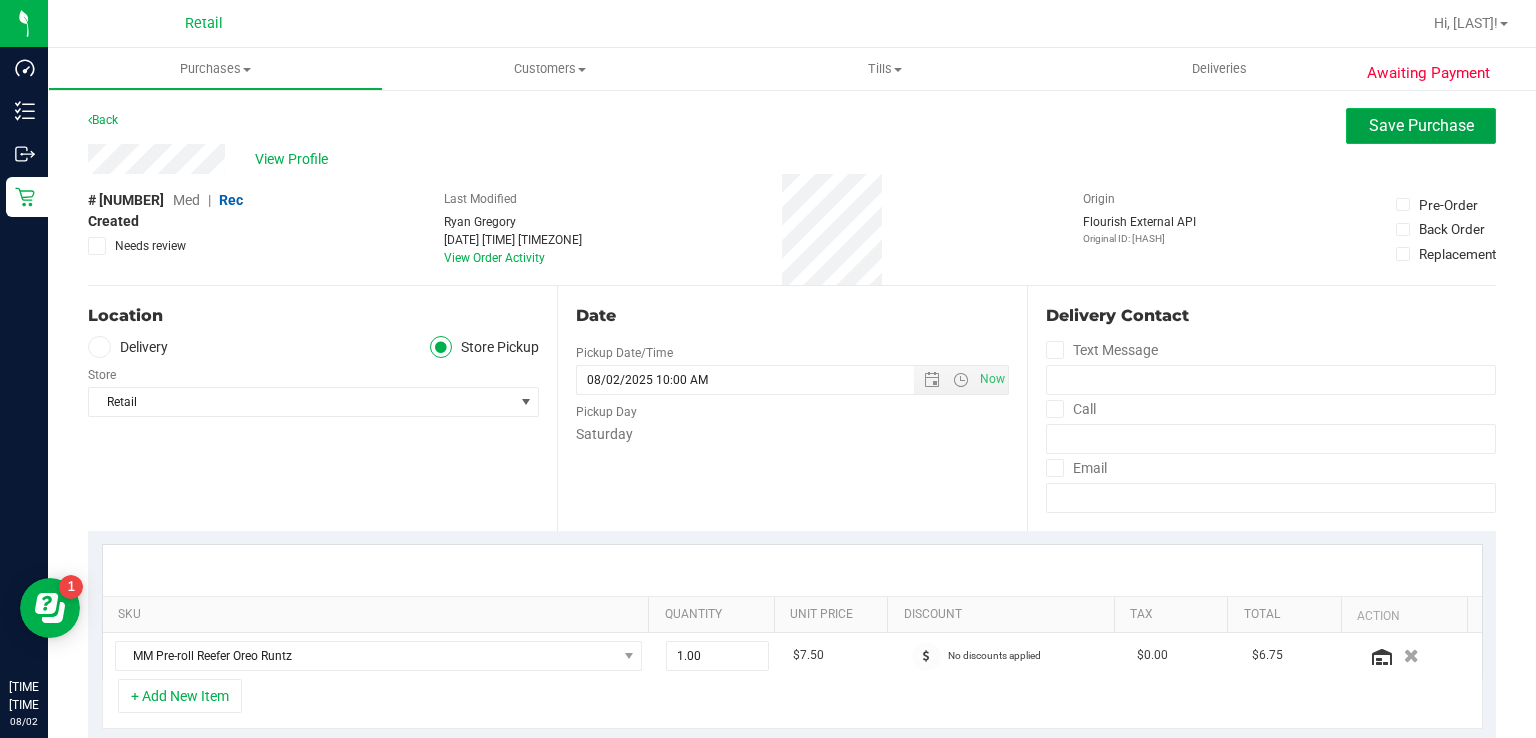 click on "Save Purchase" at bounding box center [1421, 125] 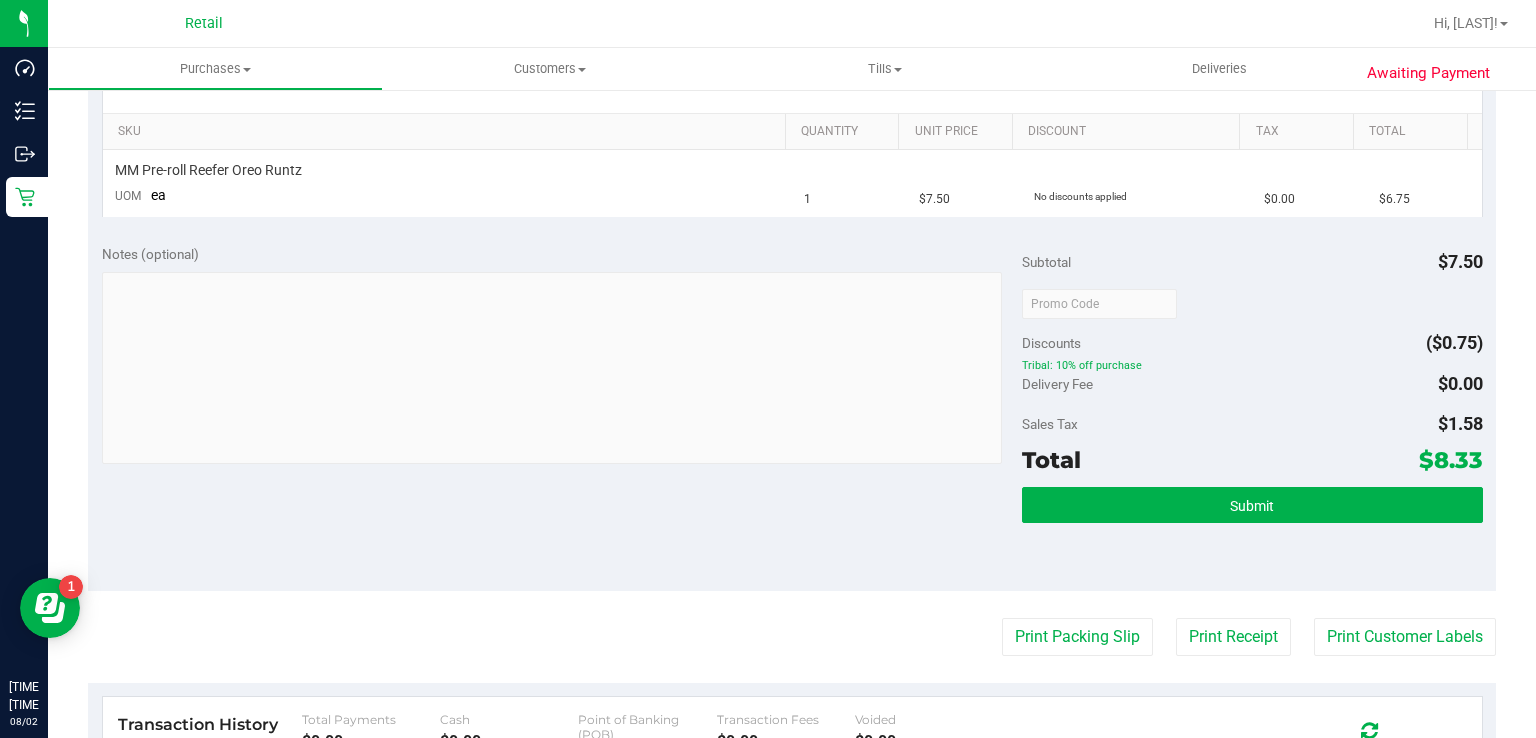 scroll, scrollTop: 486, scrollLeft: 0, axis: vertical 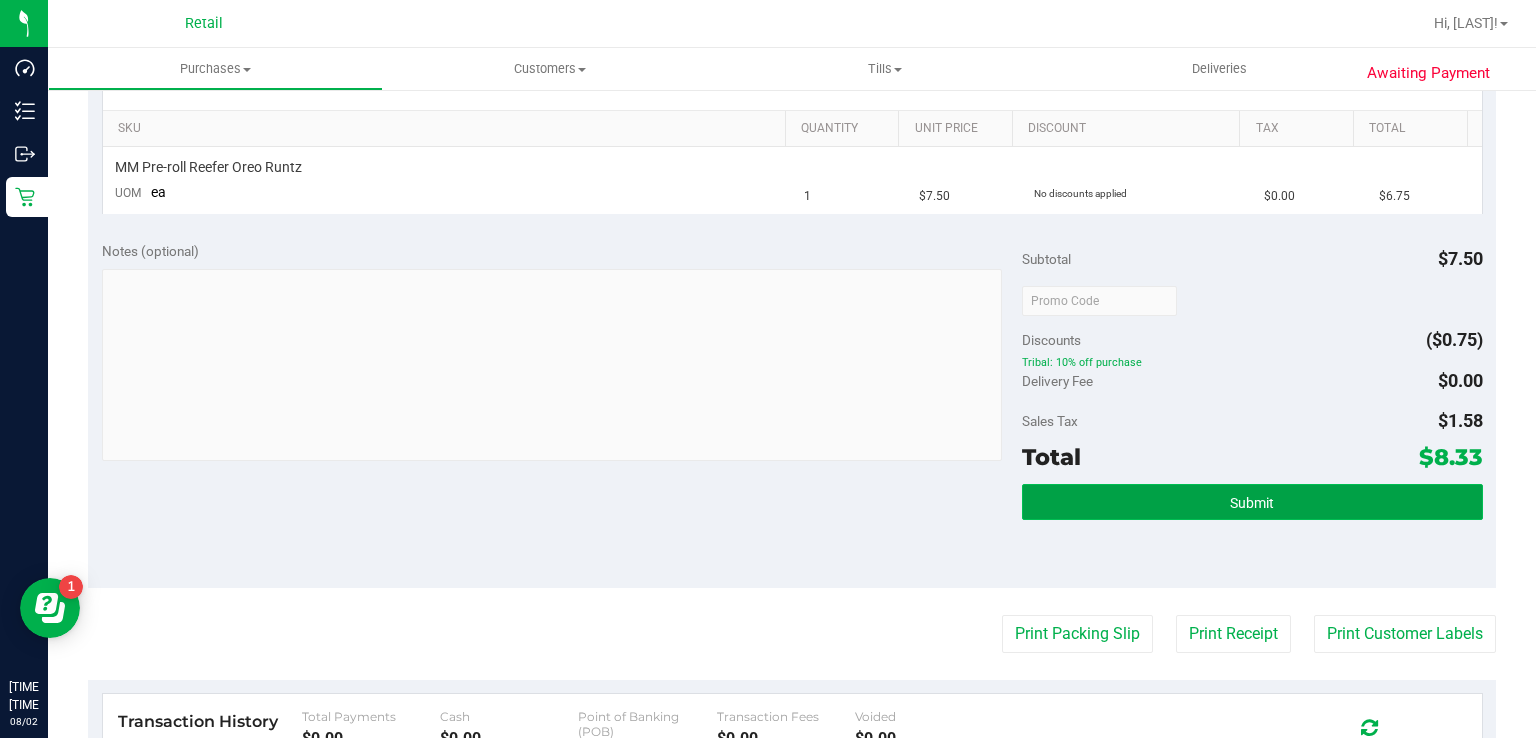 click on "Submit" at bounding box center [1252, 503] 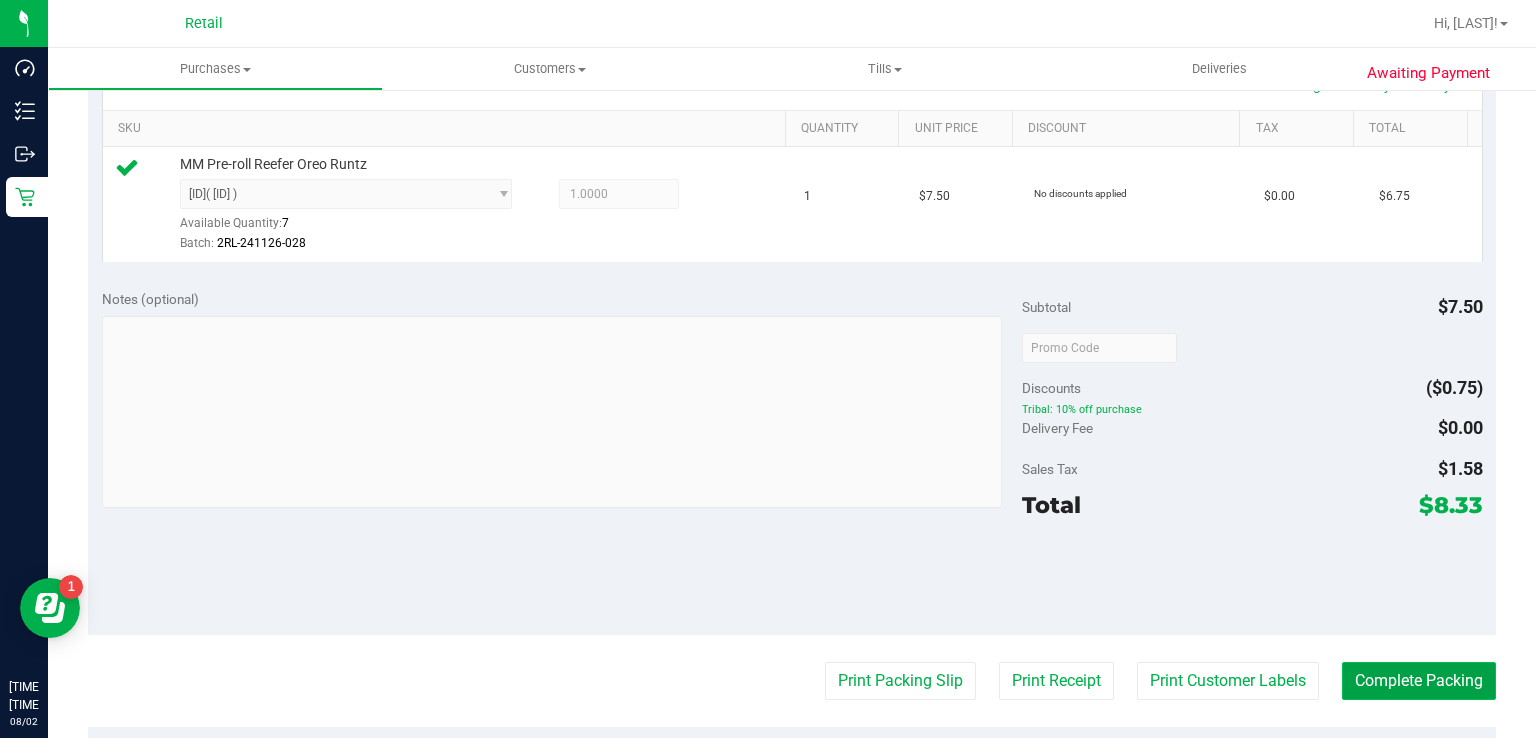 click on "Complete Packing" at bounding box center (1419, 681) 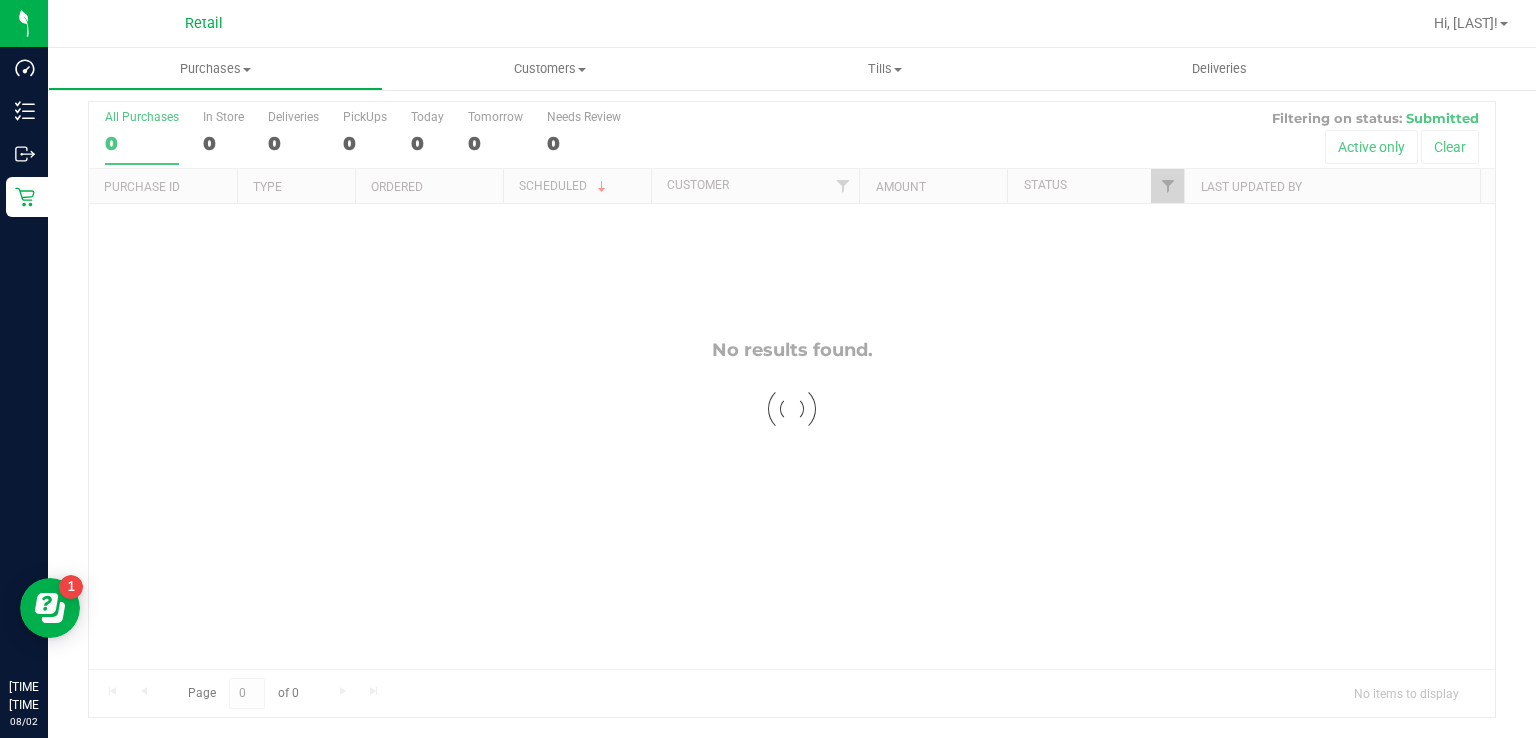 scroll, scrollTop: 0, scrollLeft: 0, axis: both 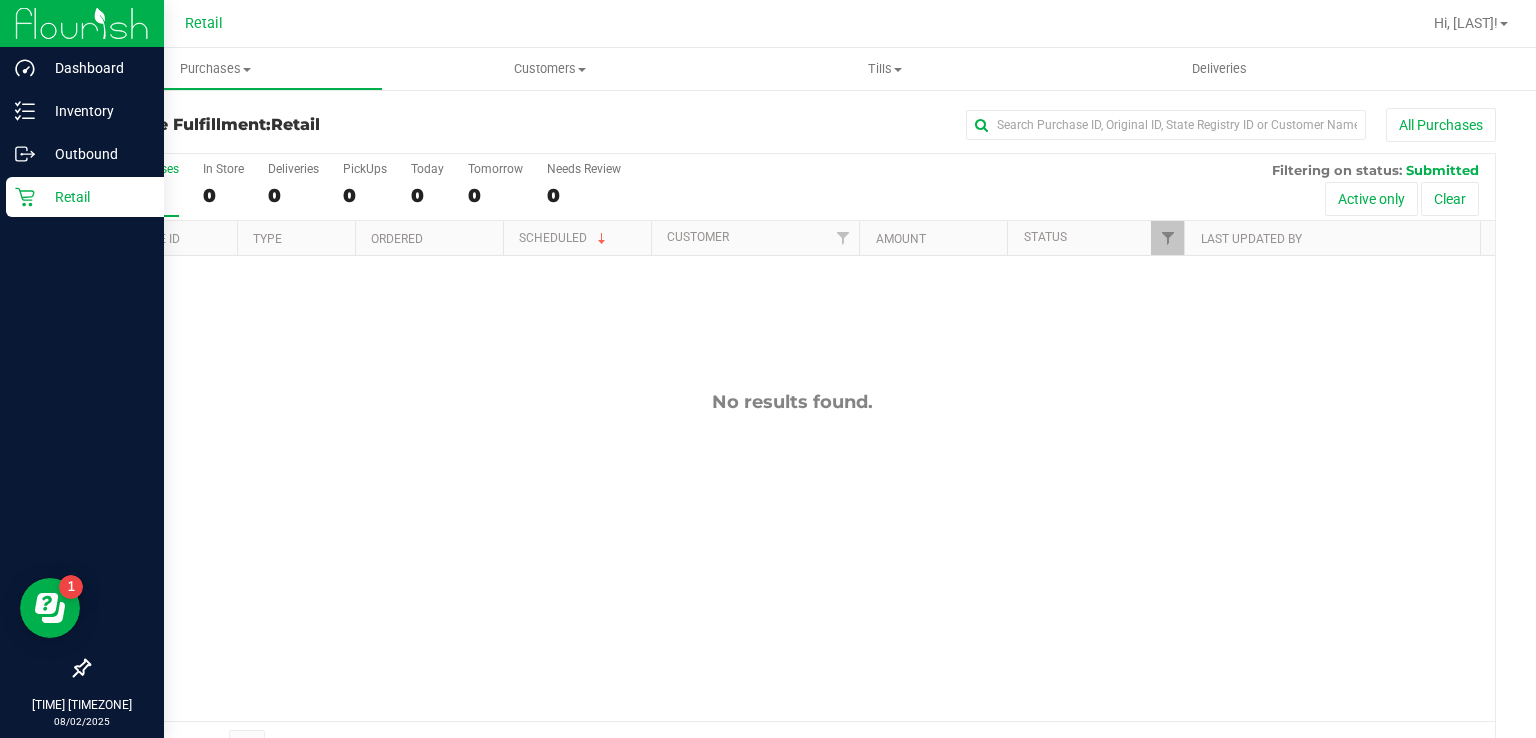 click on "Retail" at bounding box center (82, 198) 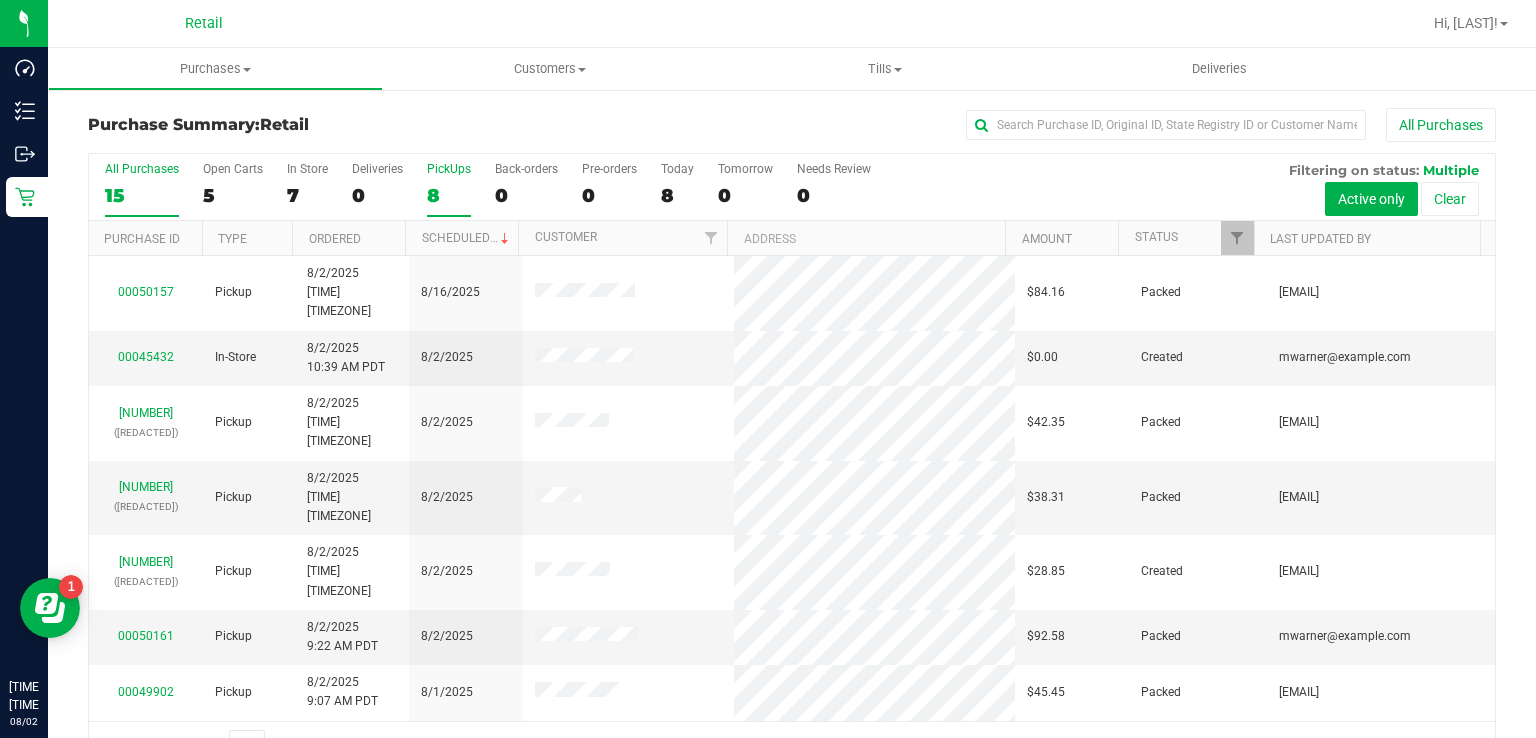 click on "8" at bounding box center [449, 195] 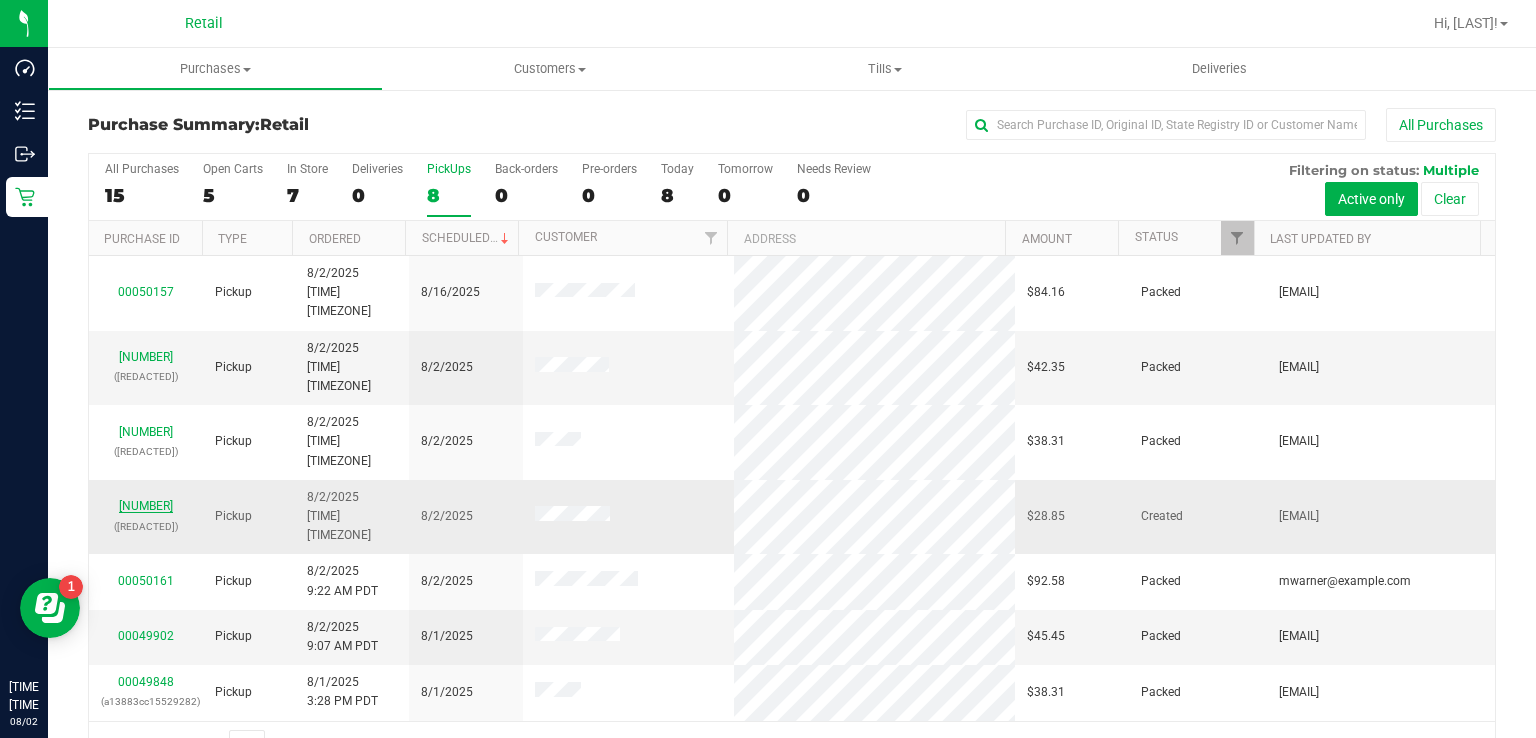 click on "[NUMBER]" at bounding box center (146, 506) 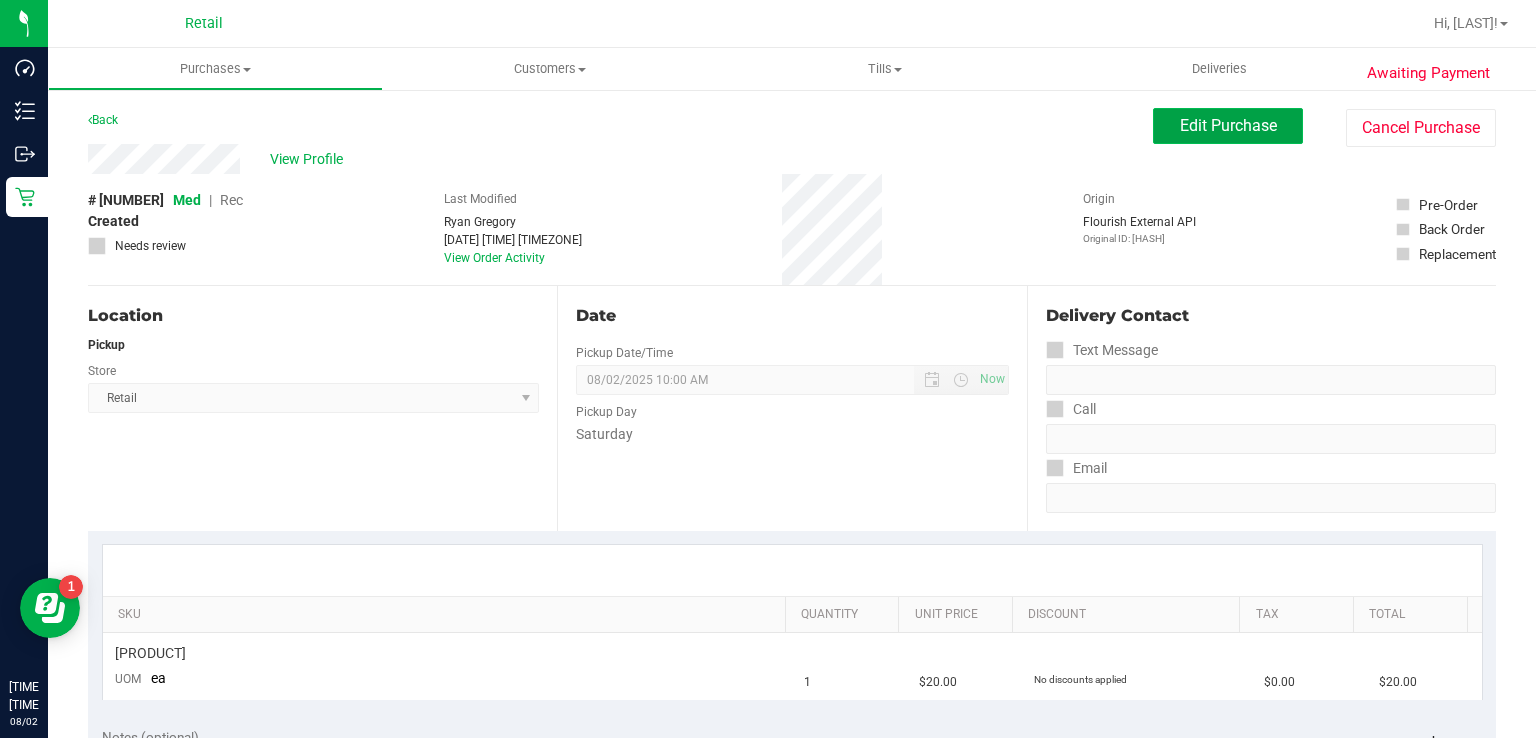 click on "Edit Purchase" at bounding box center [1228, 125] 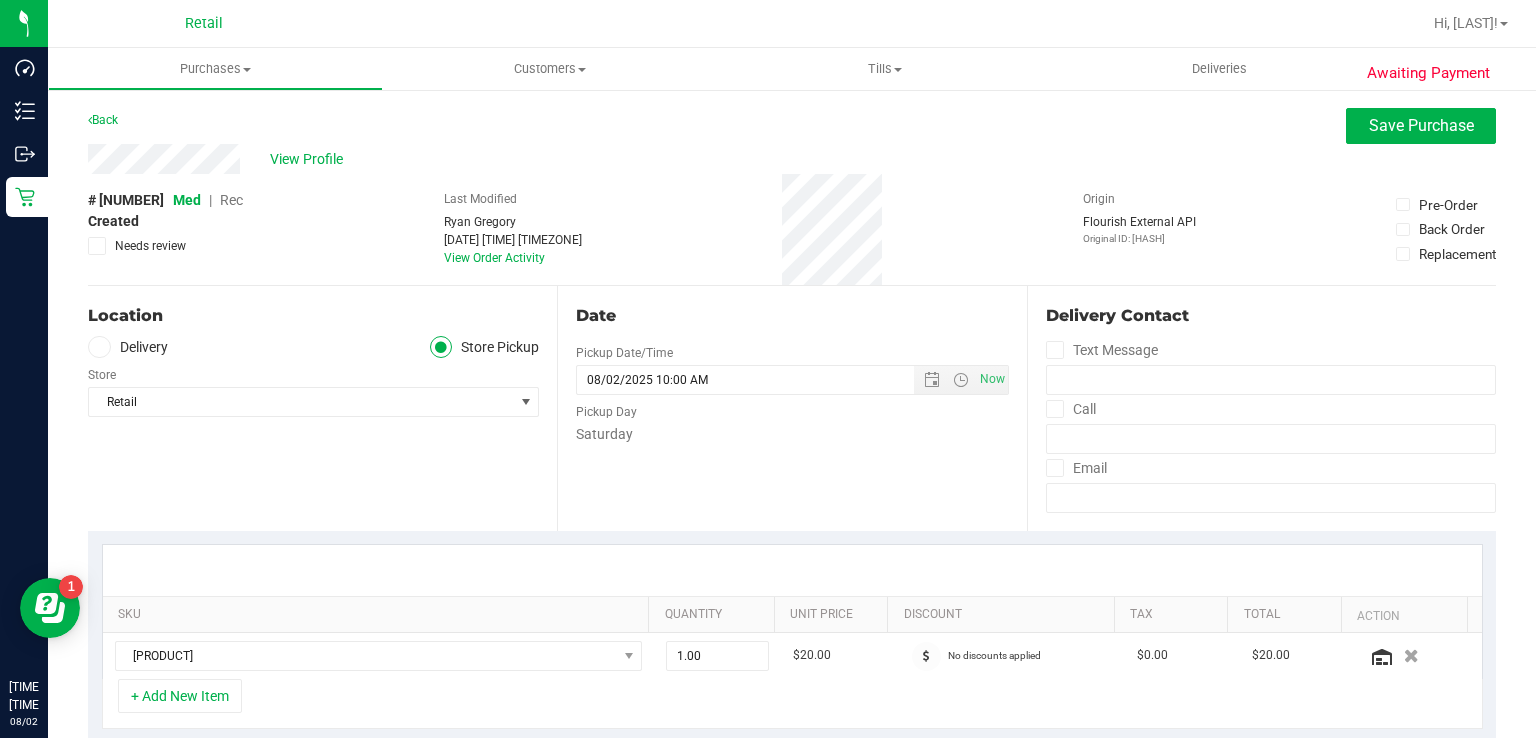 click on "Rec" at bounding box center [231, 200] 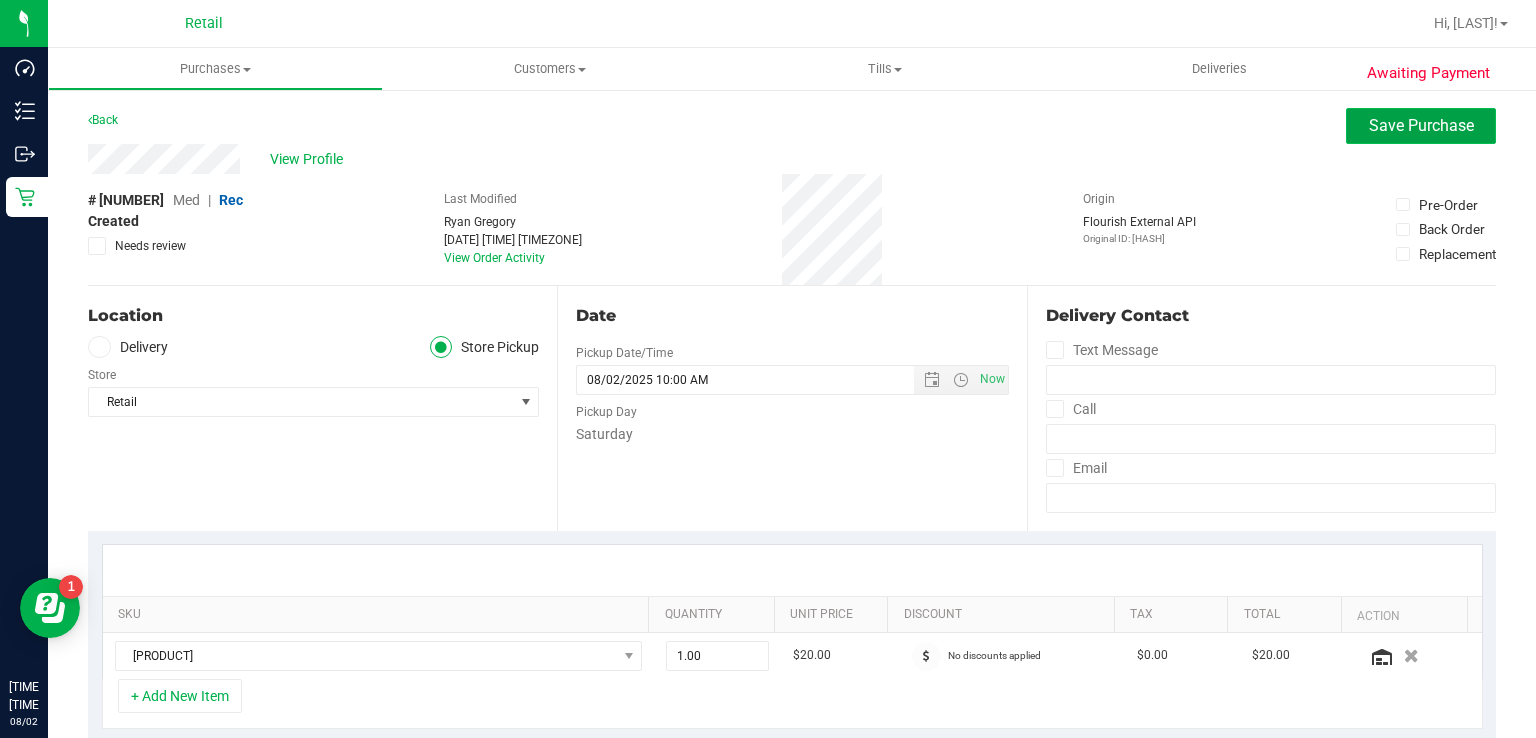click on "Save Purchase" at bounding box center [1421, 125] 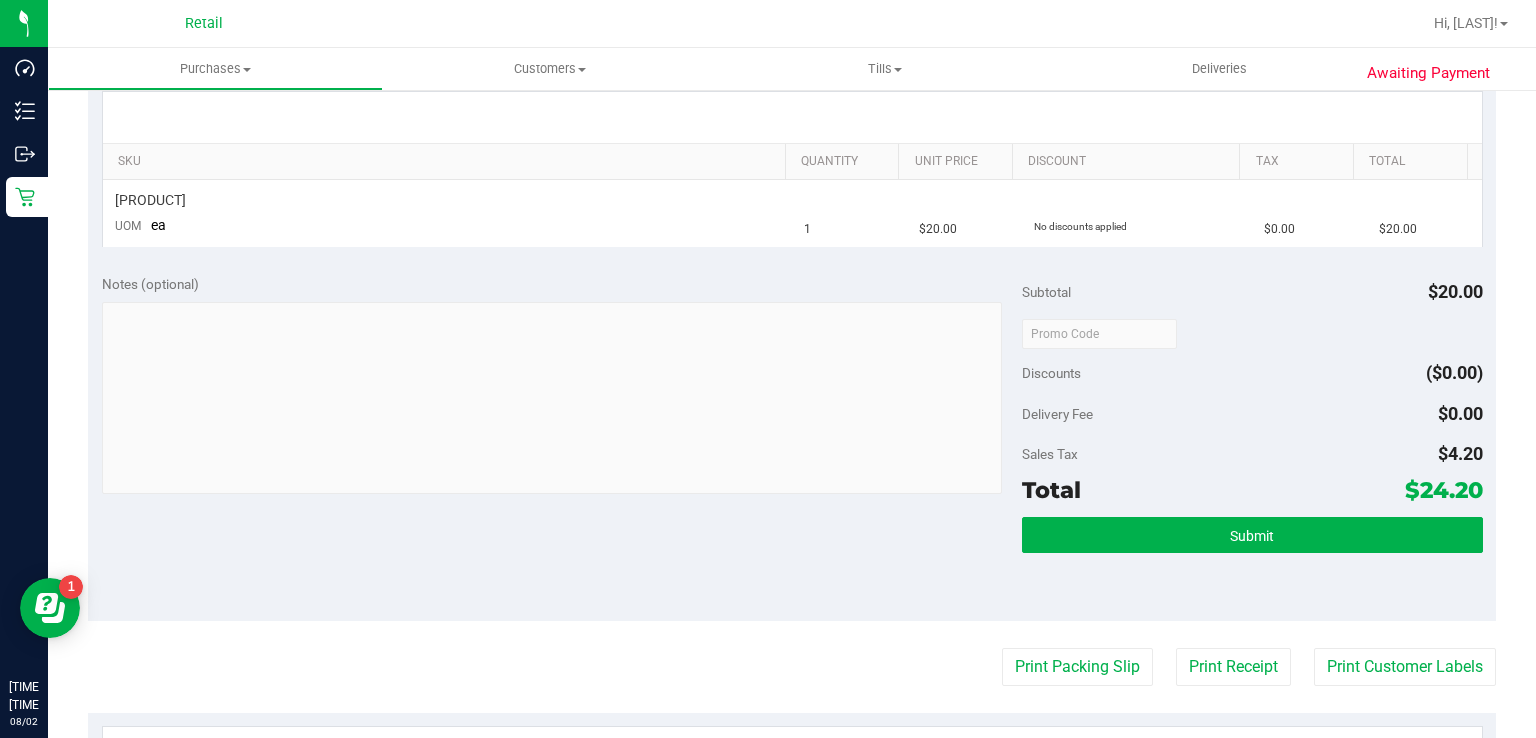 scroll, scrollTop: 456, scrollLeft: 0, axis: vertical 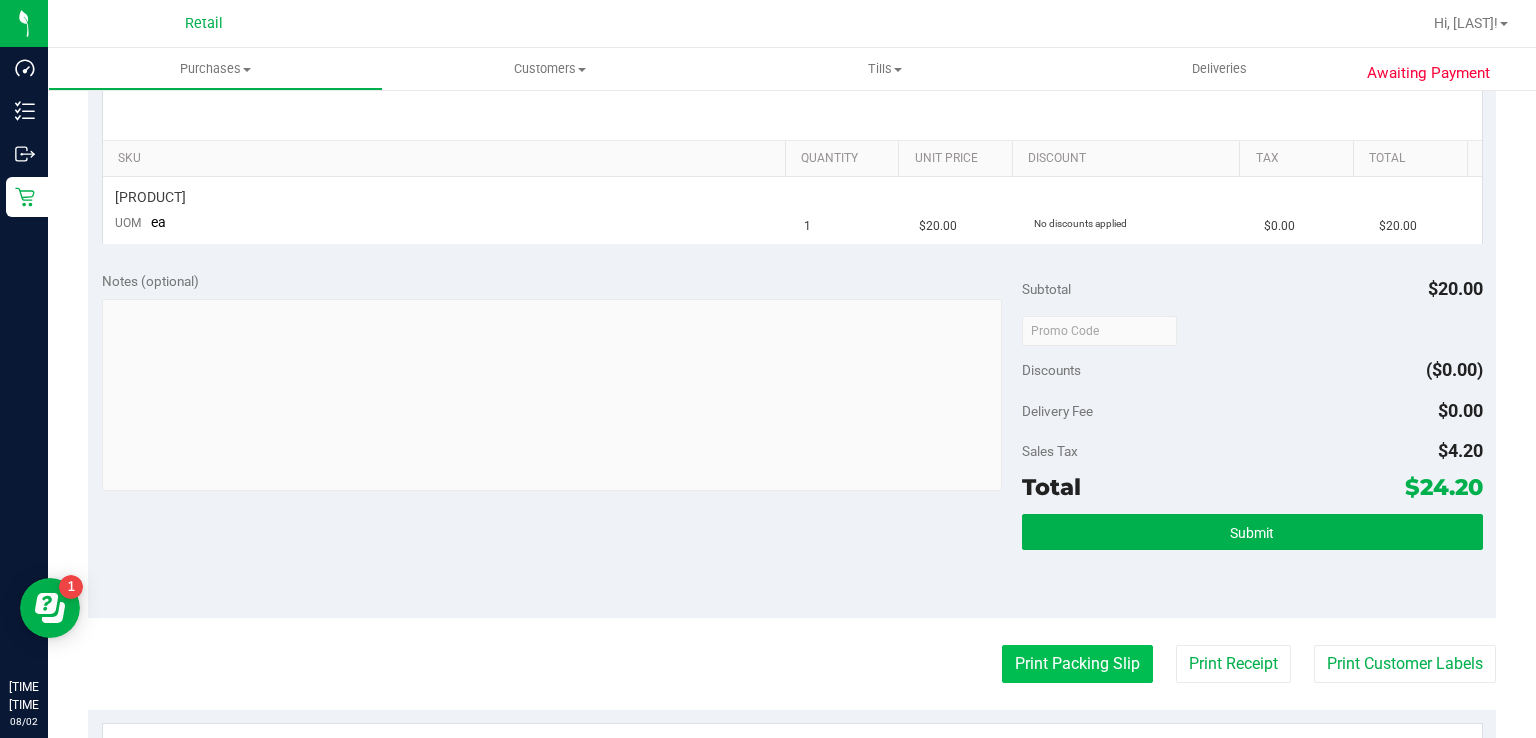 click on "Print Packing Slip" at bounding box center [1077, 664] 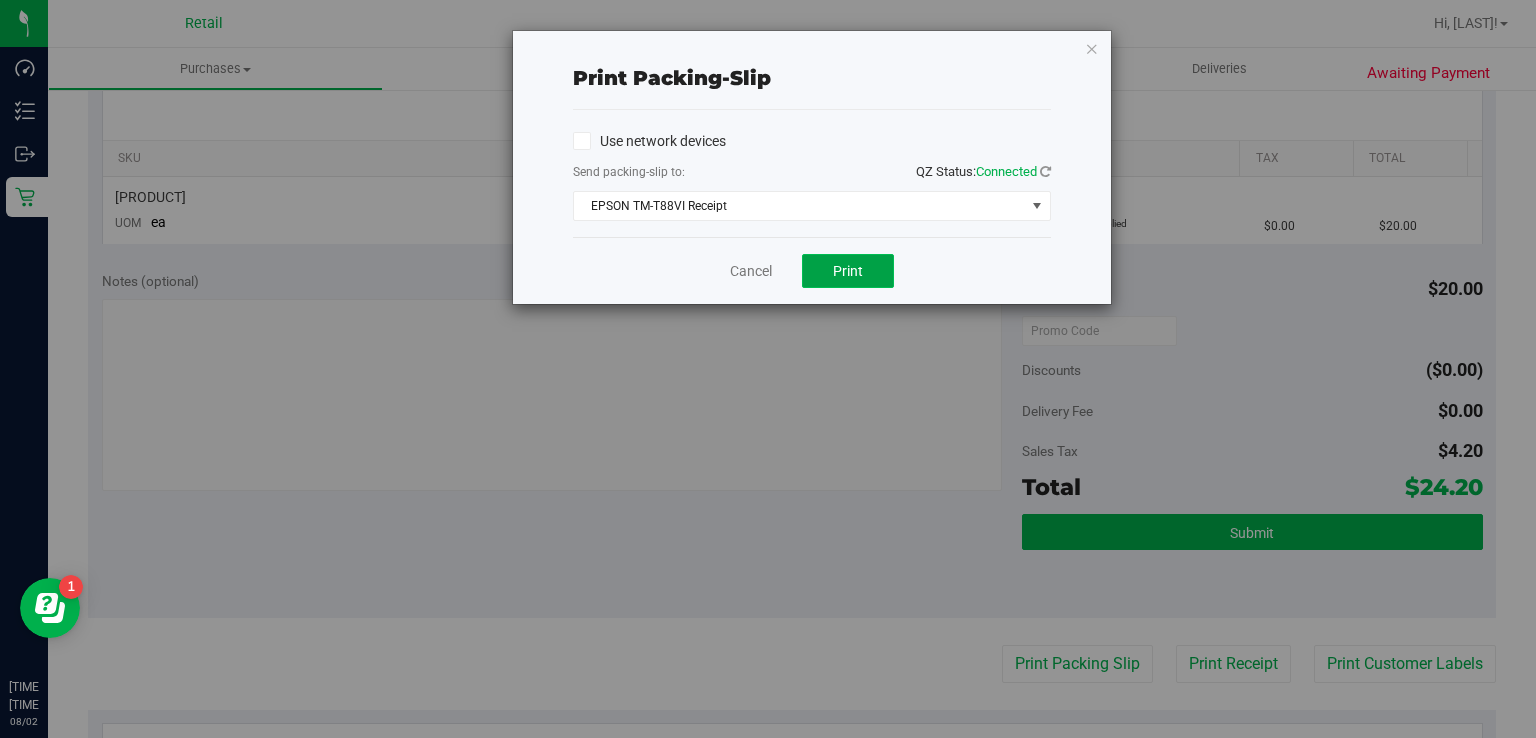 click on "Print" at bounding box center [848, 271] 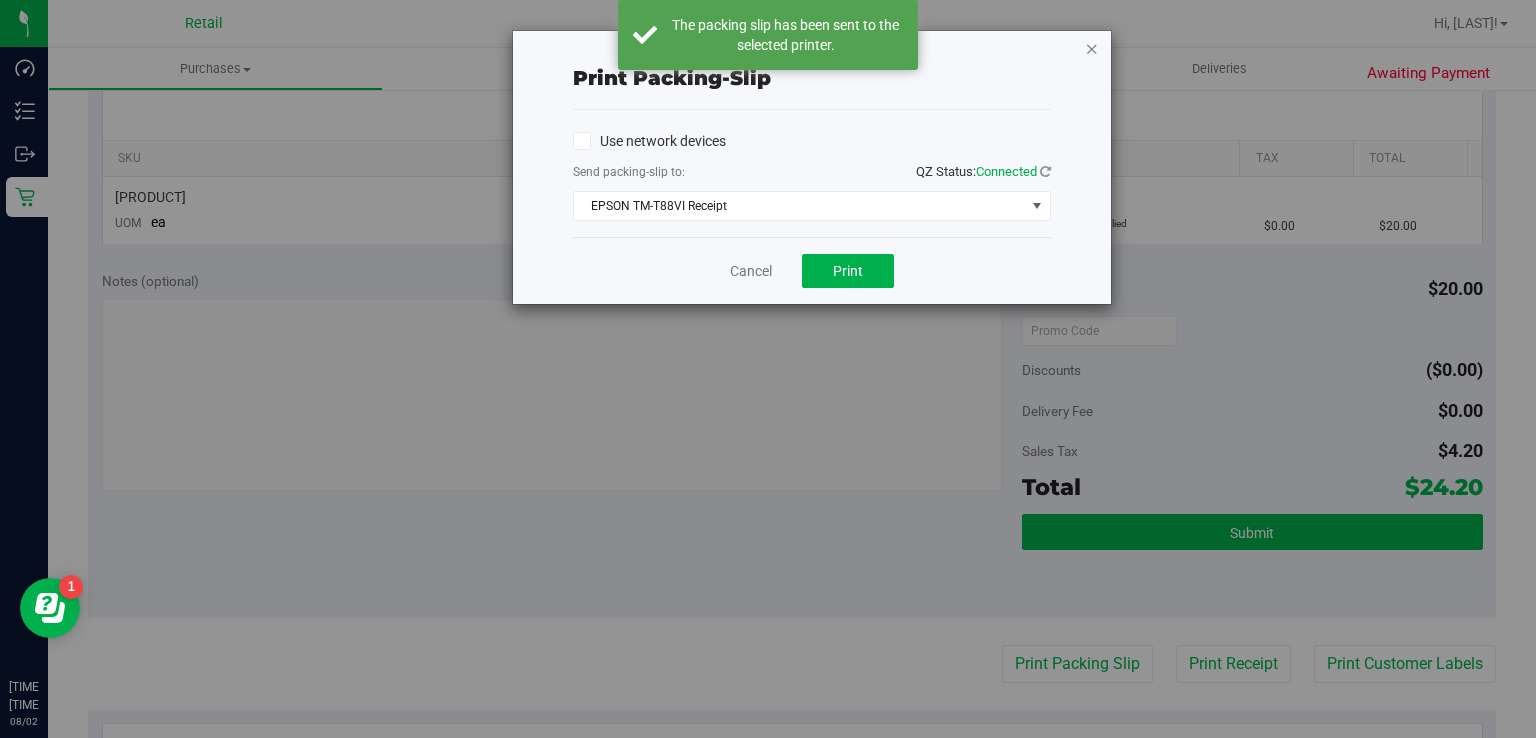 click at bounding box center [1092, 48] 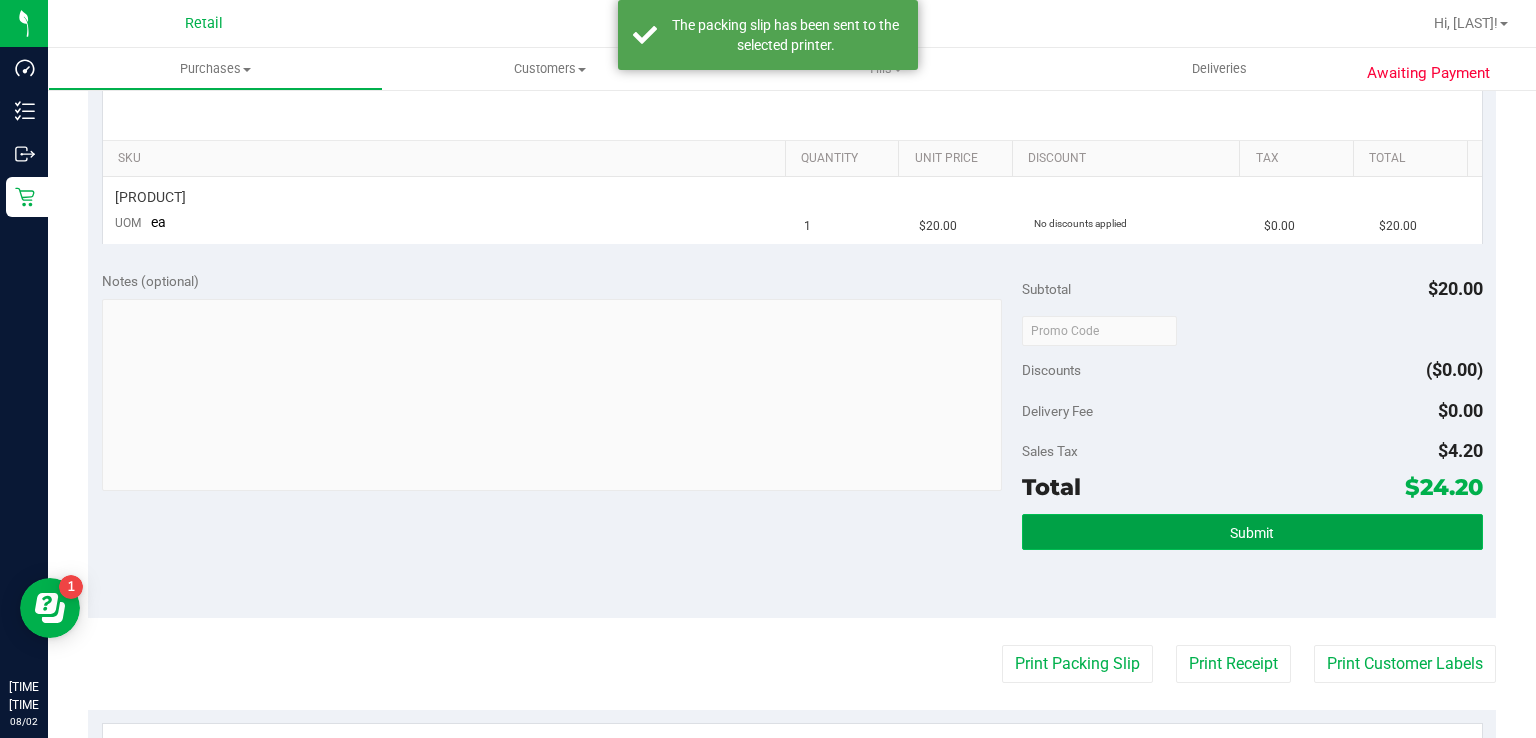 click on "Submit" at bounding box center [1252, 533] 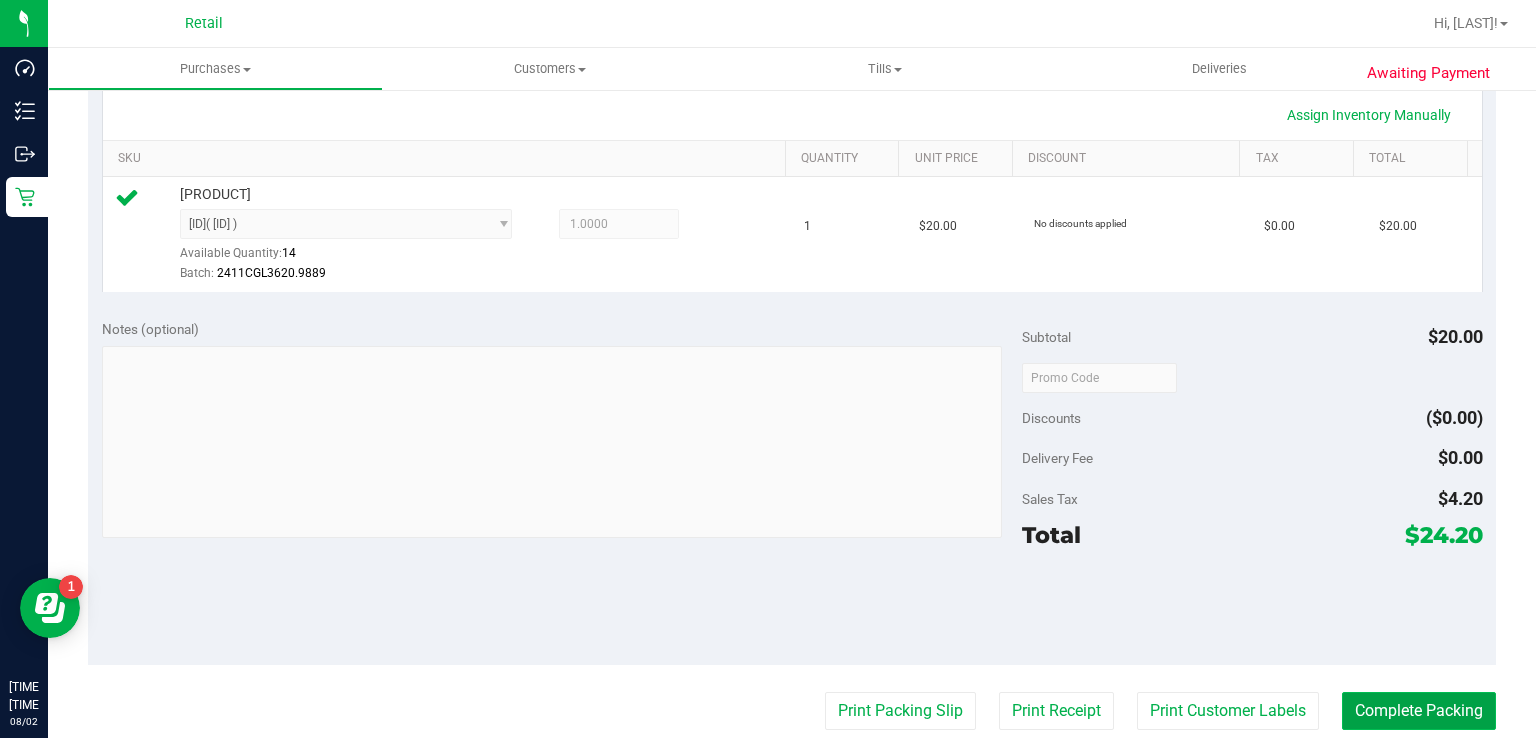 click on "Complete Packing" at bounding box center (1419, 711) 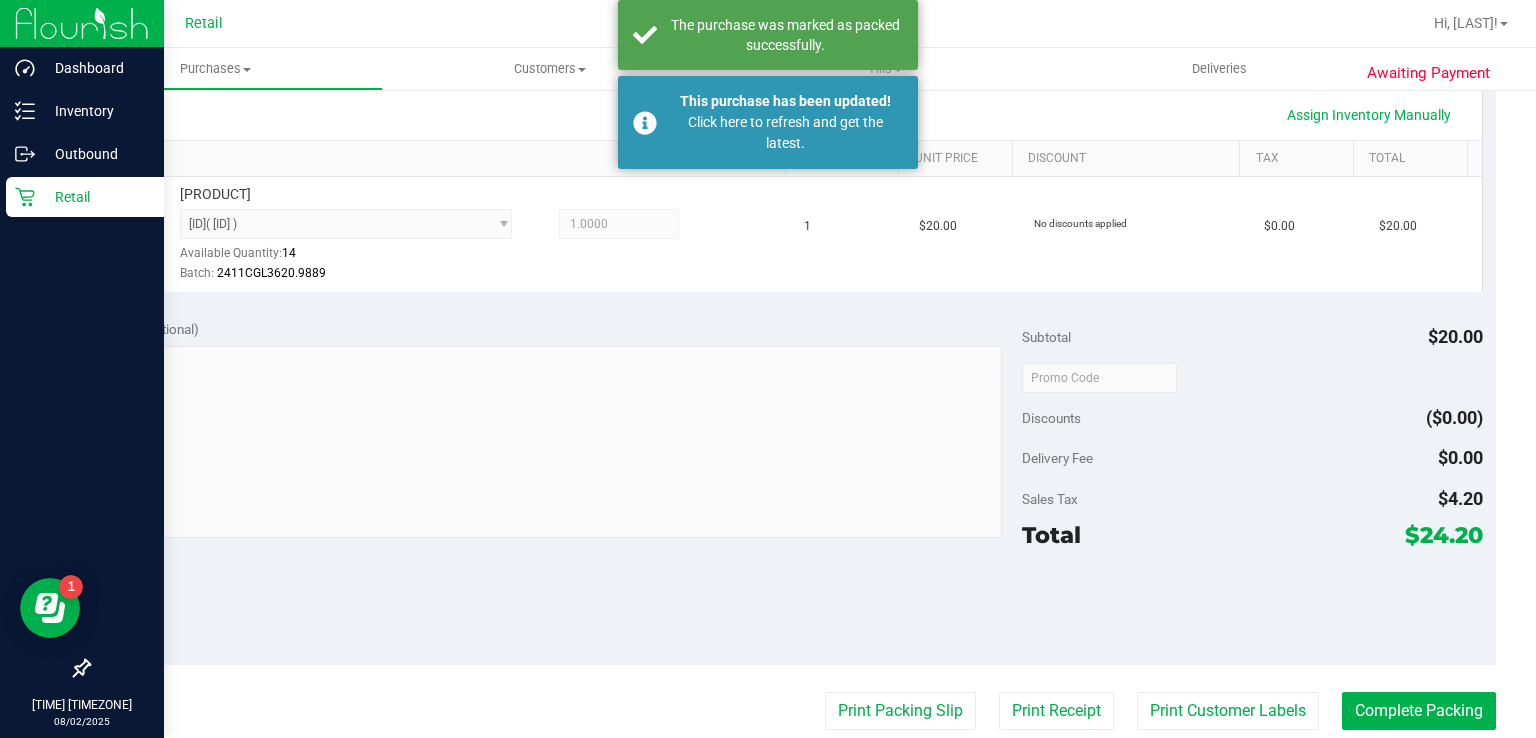 click 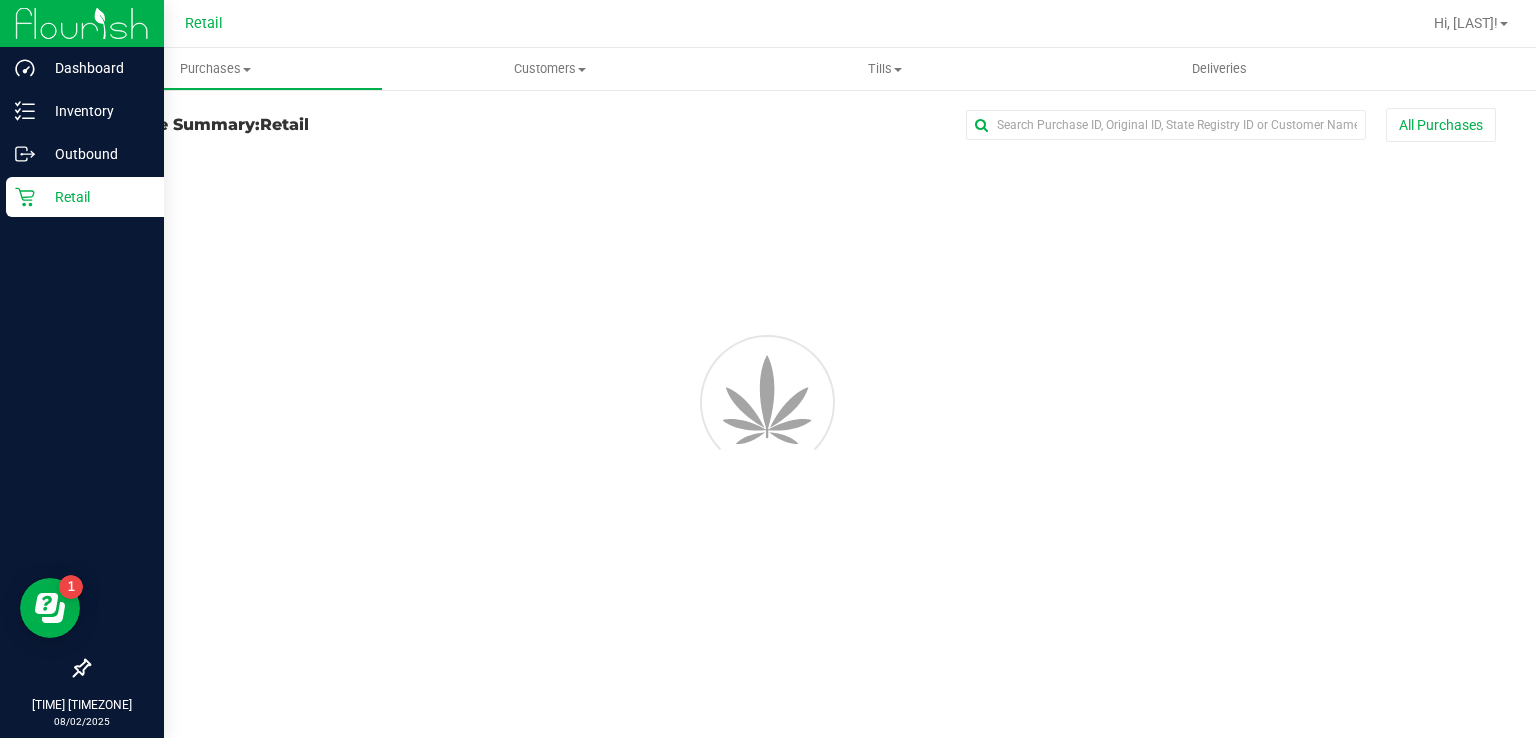 scroll, scrollTop: 0, scrollLeft: 0, axis: both 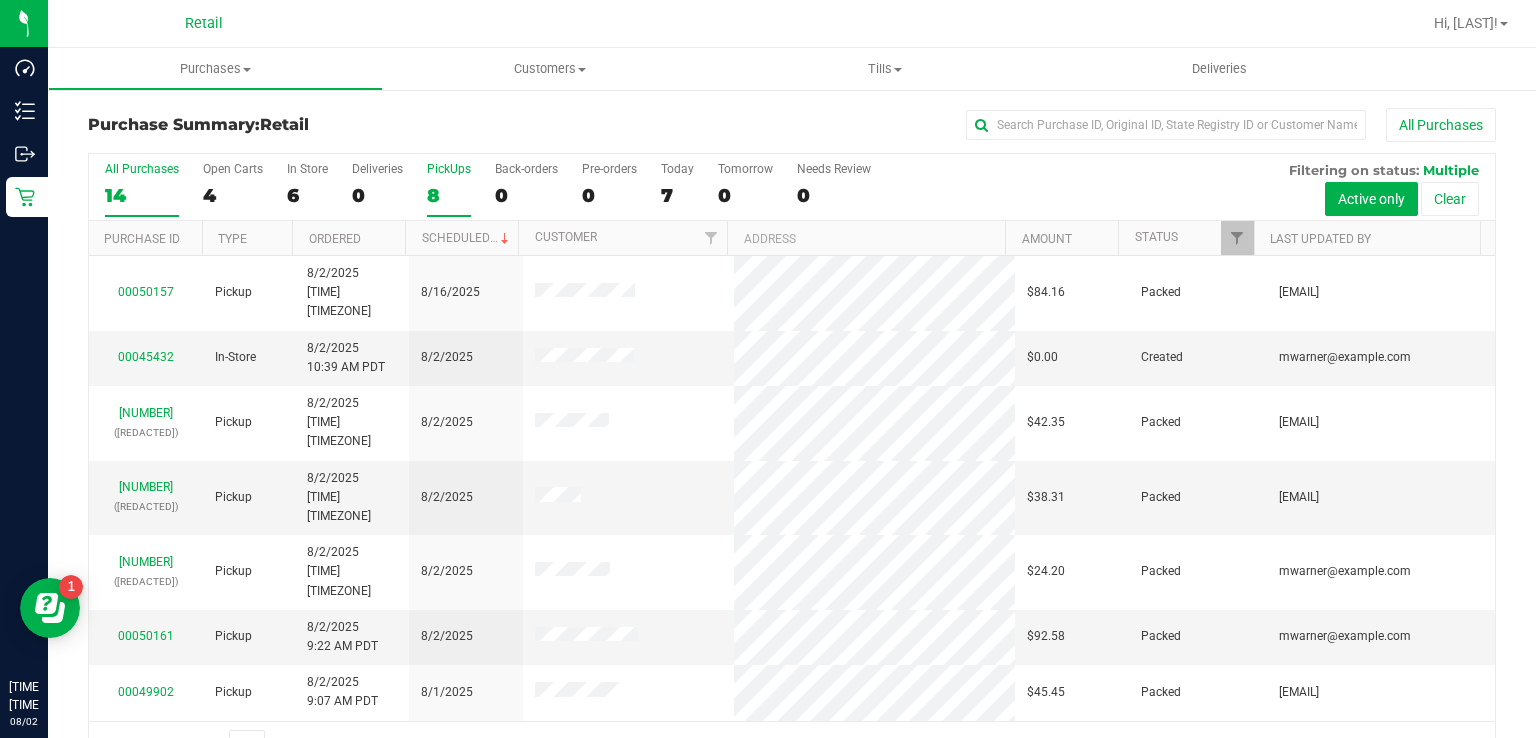 click on "8" at bounding box center [449, 195] 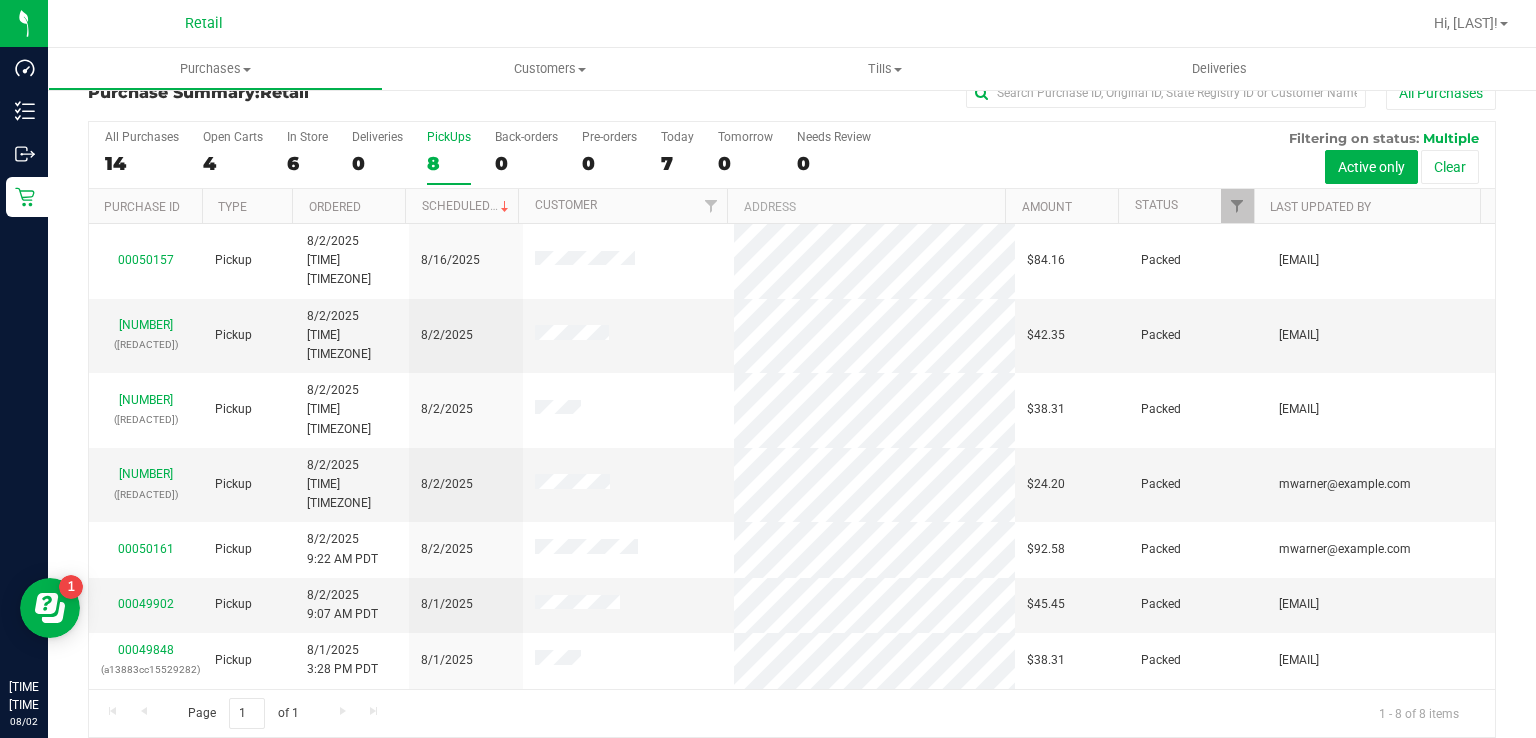 scroll, scrollTop: 49, scrollLeft: 0, axis: vertical 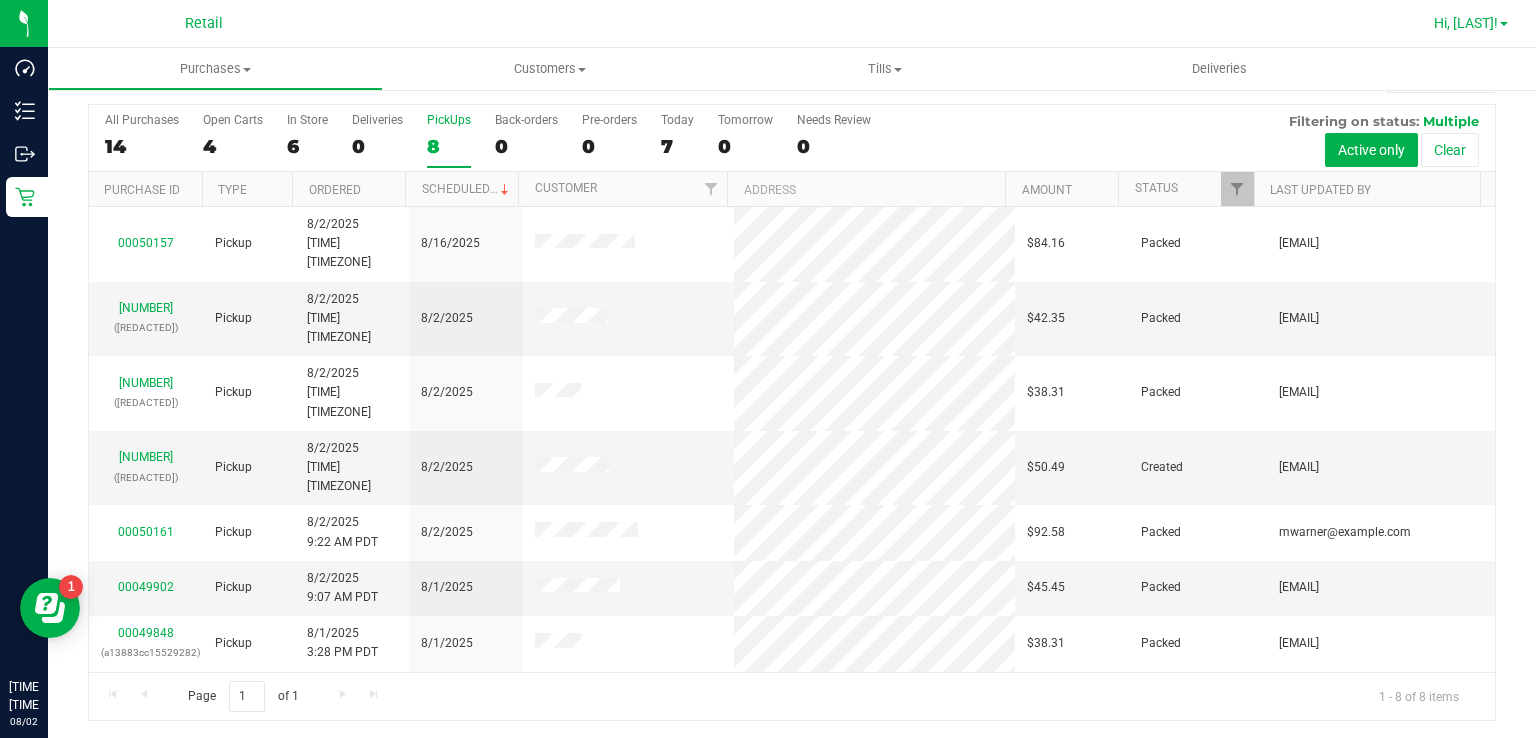 click on "Hi, [LAST]!" at bounding box center [1466, 23] 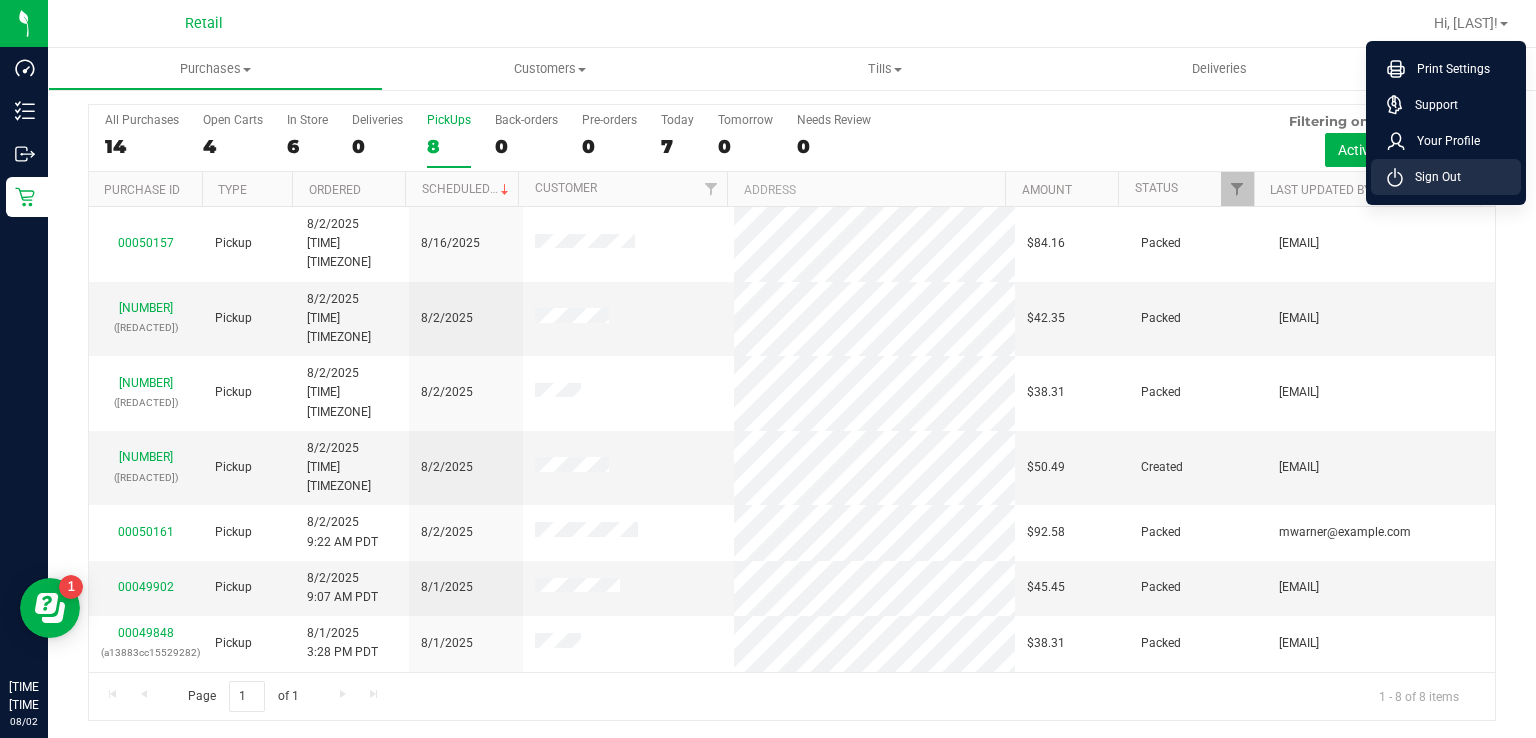 click on "Sign Out" at bounding box center (1432, 177) 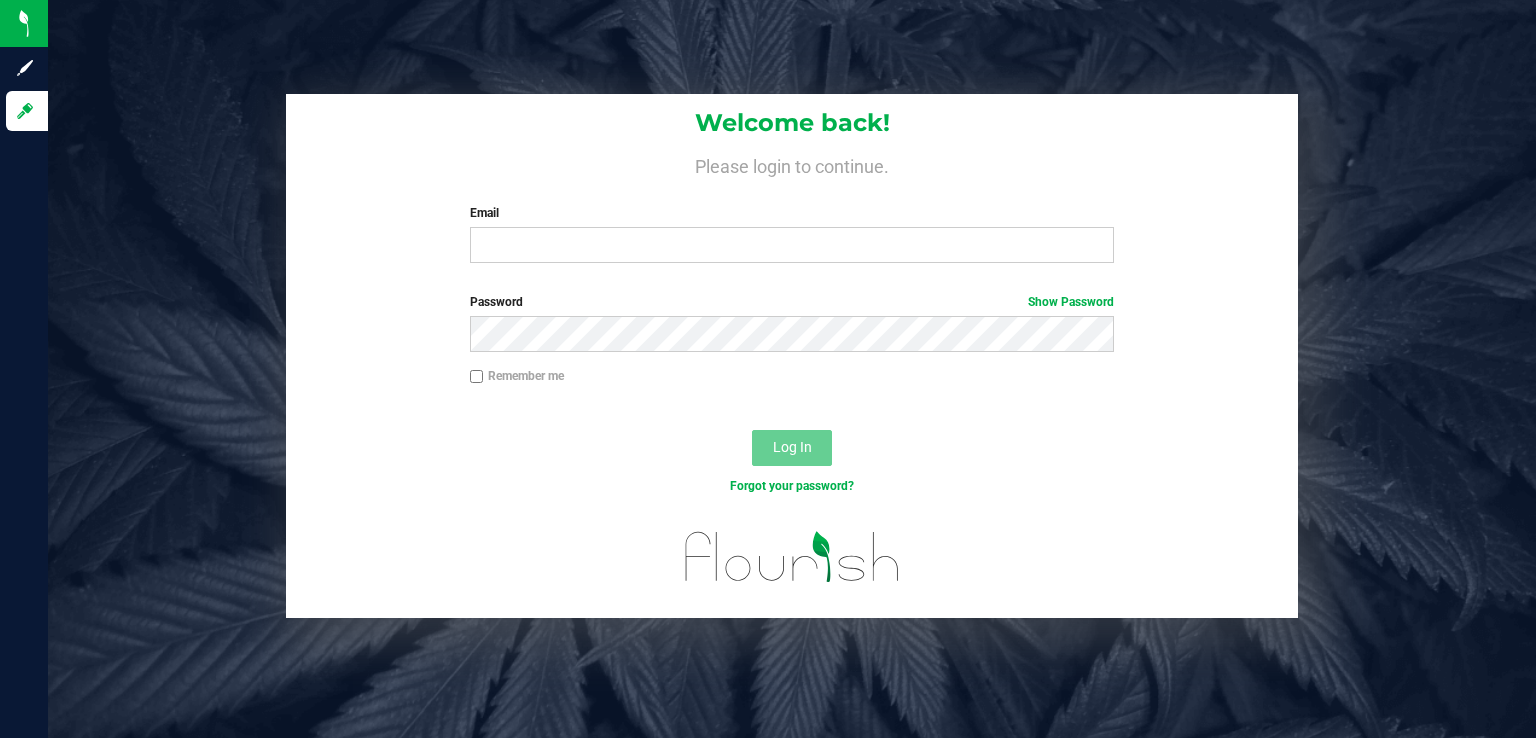 scroll, scrollTop: 0, scrollLeft: 0, axis: both 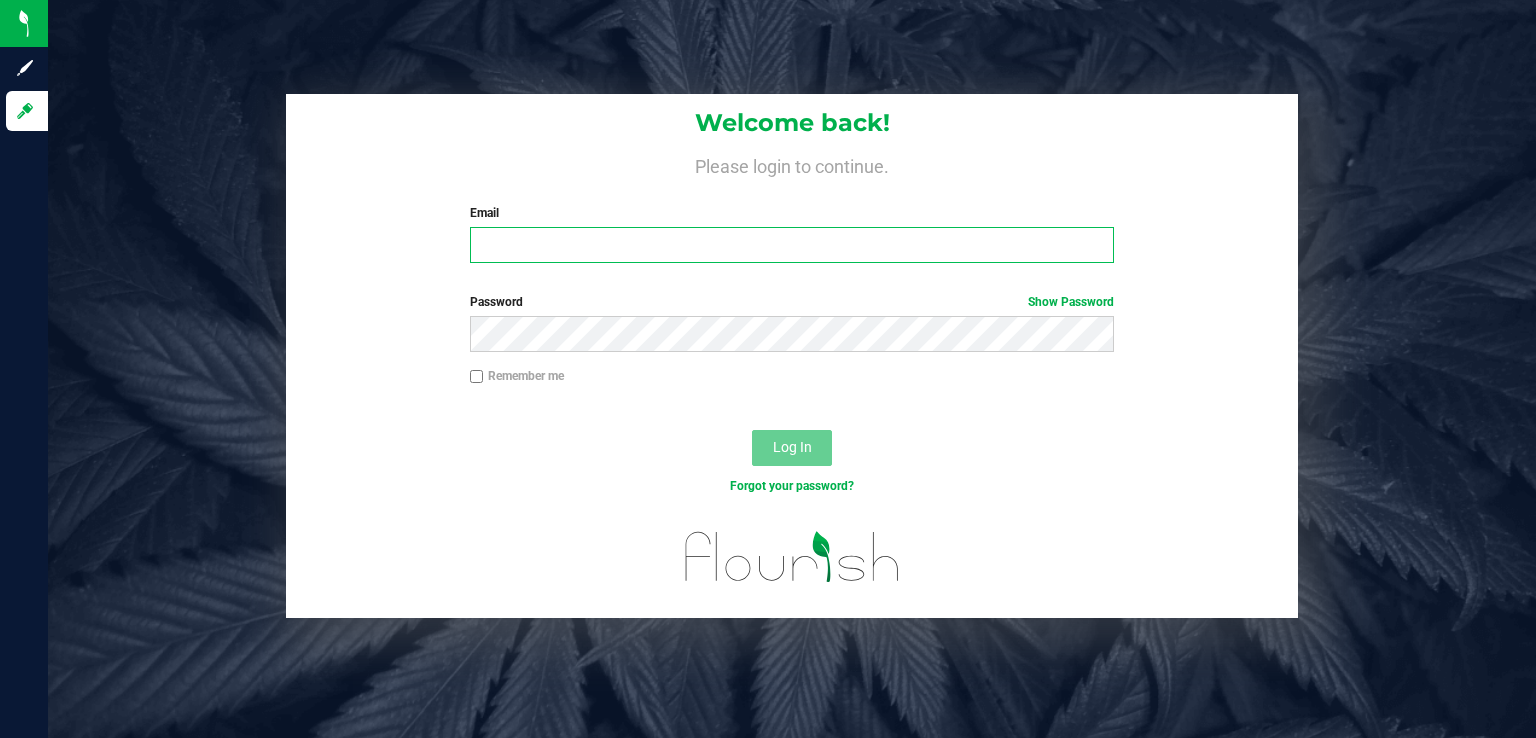 click on "Email" at bounding box center (792, 245) 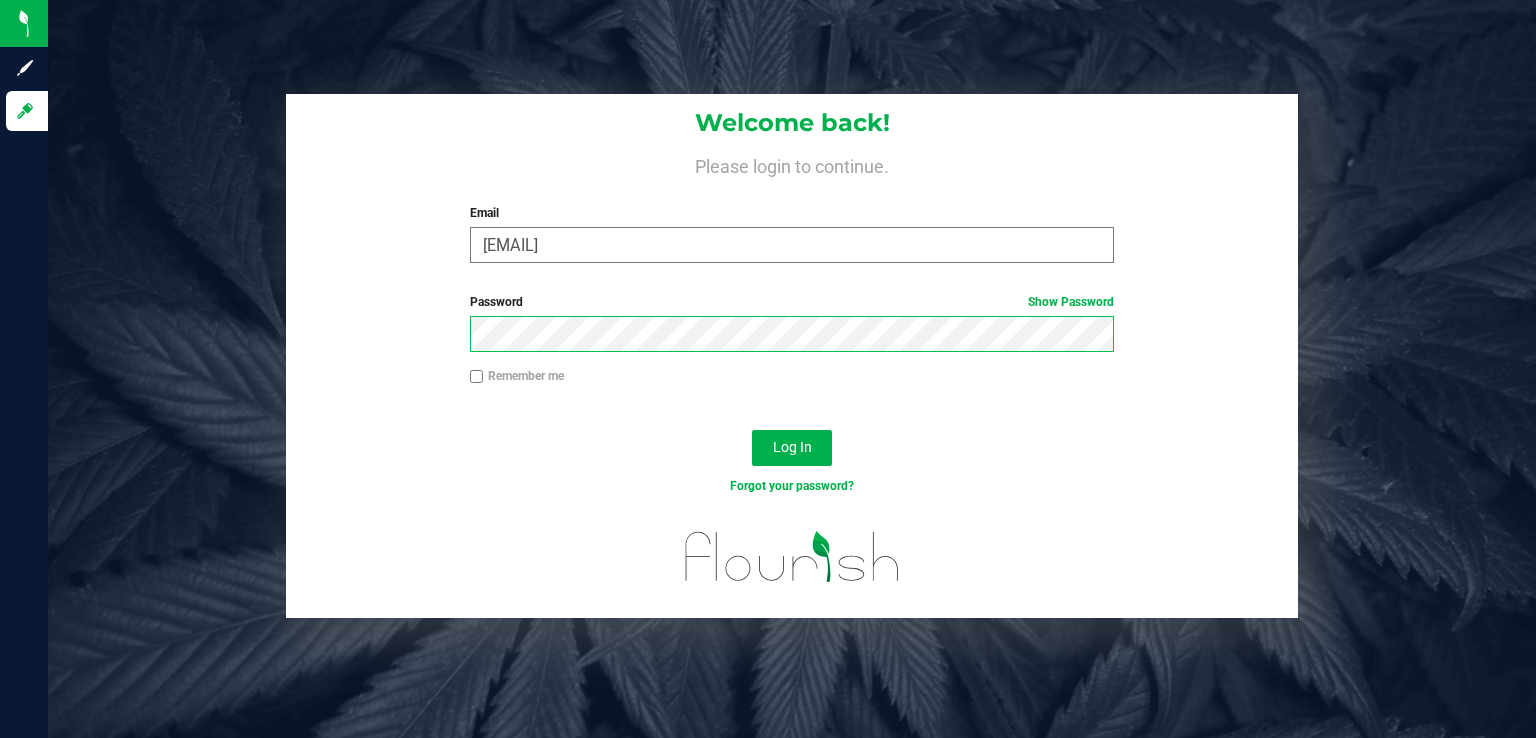 click on "Log In" at bounding box center (792, 448) 